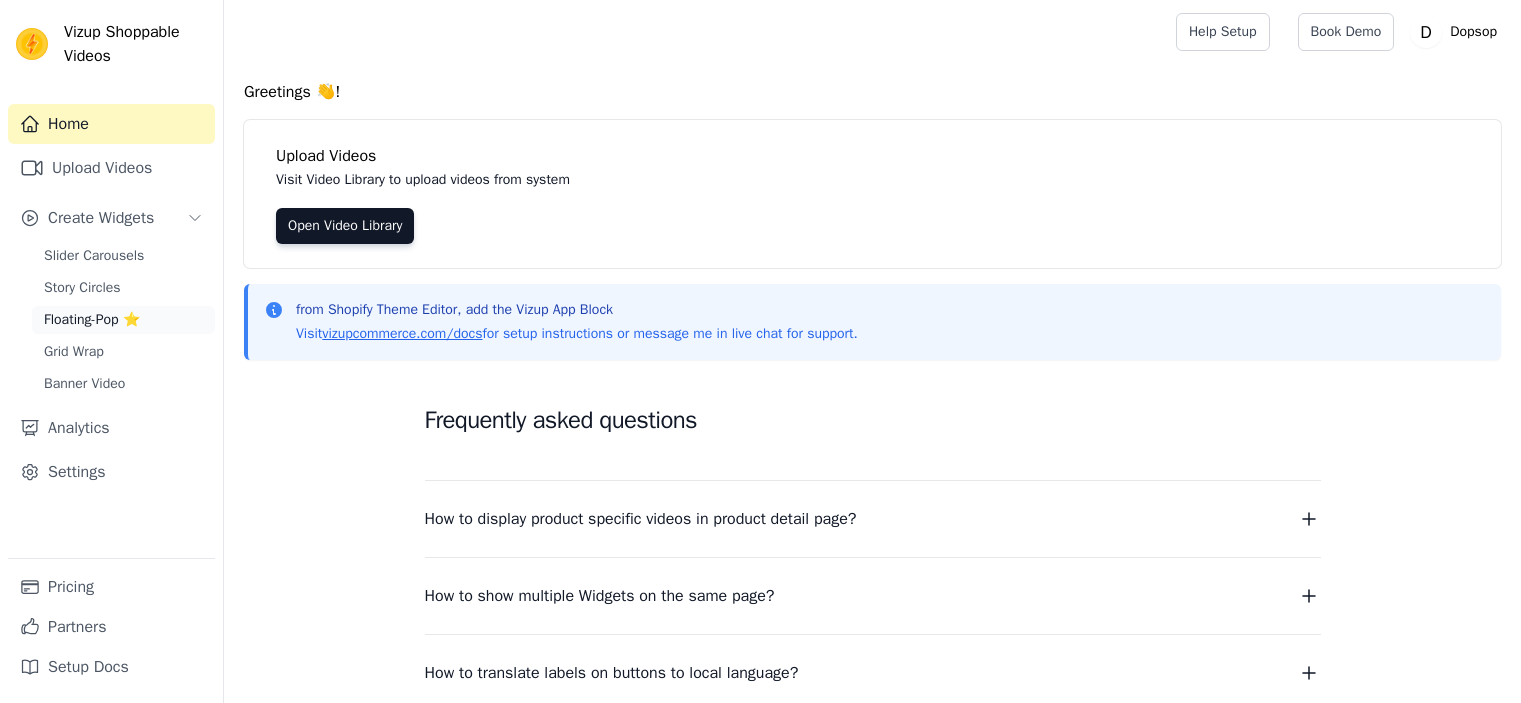 scroll, scrollTop: 0, scrollLeft: 0, axis: both 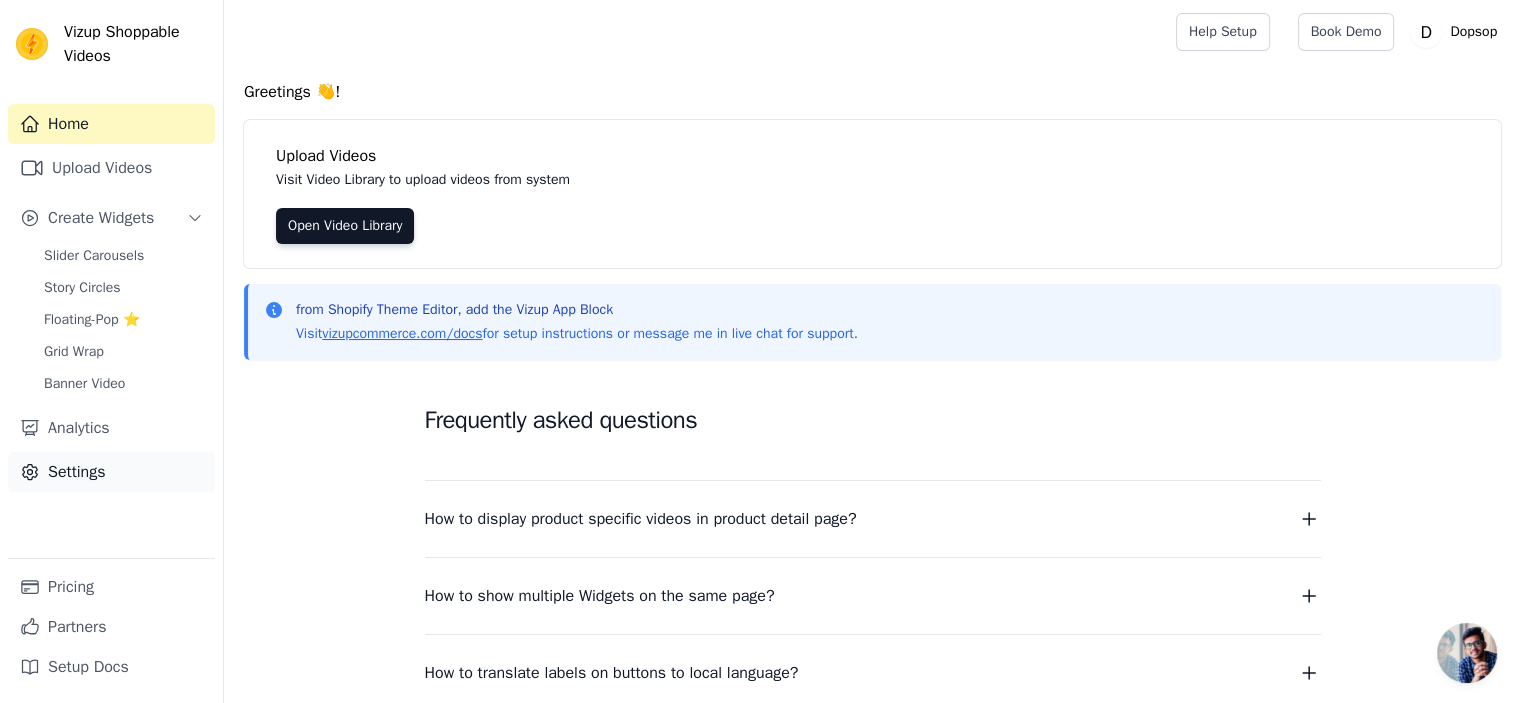 click on "Settings" at bounding box center (111, 472) 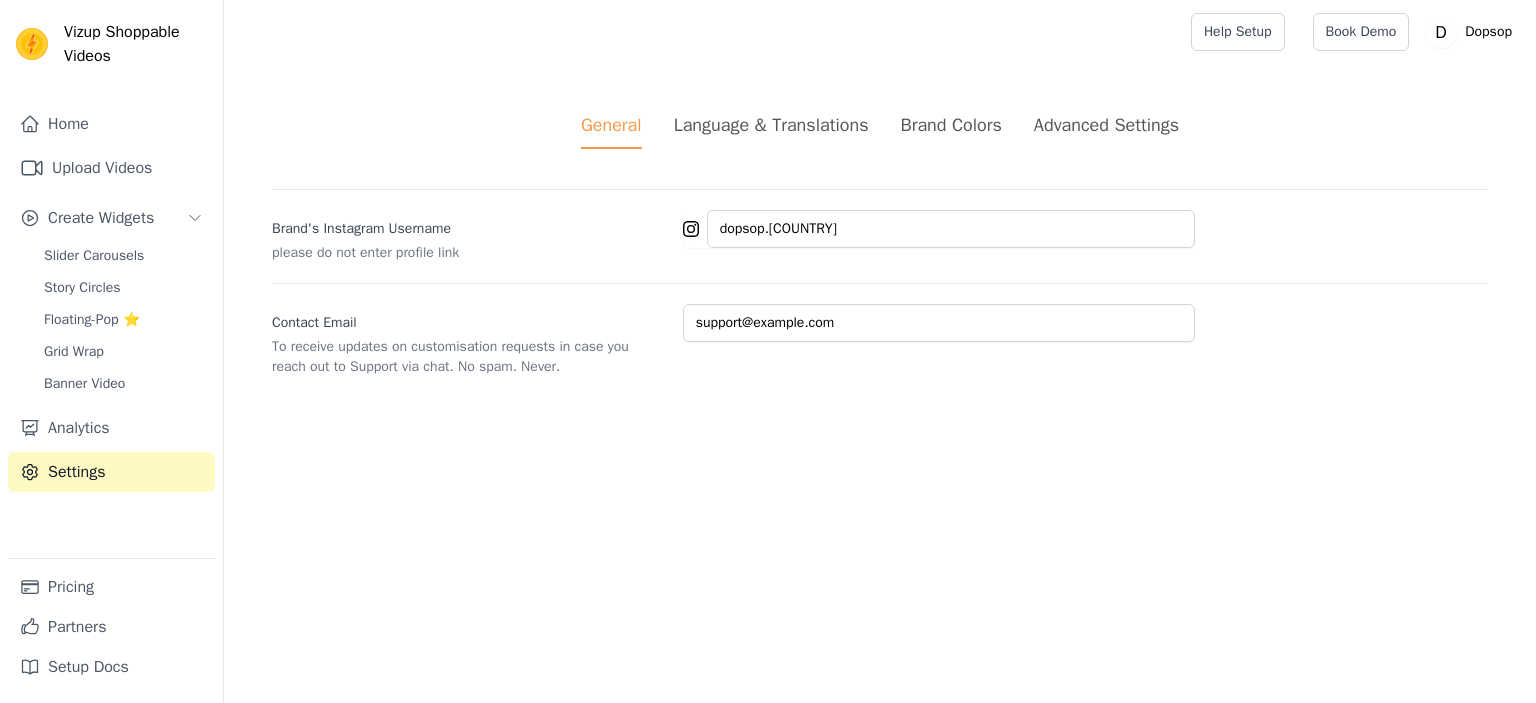 scroll, scrollTop: 0, scrollLeft: 0, axis: both 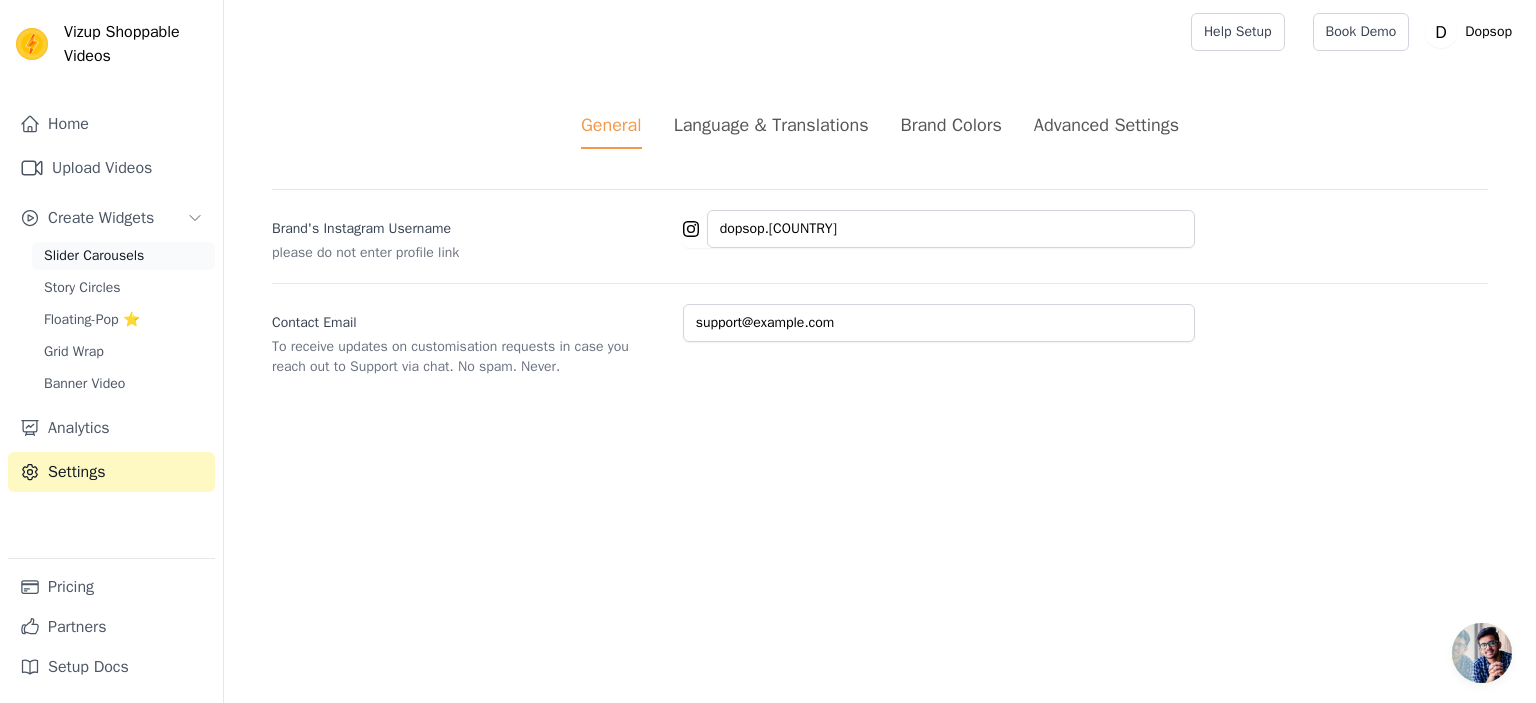 click on "Slider Carousels" at bounding box center (94, 256) 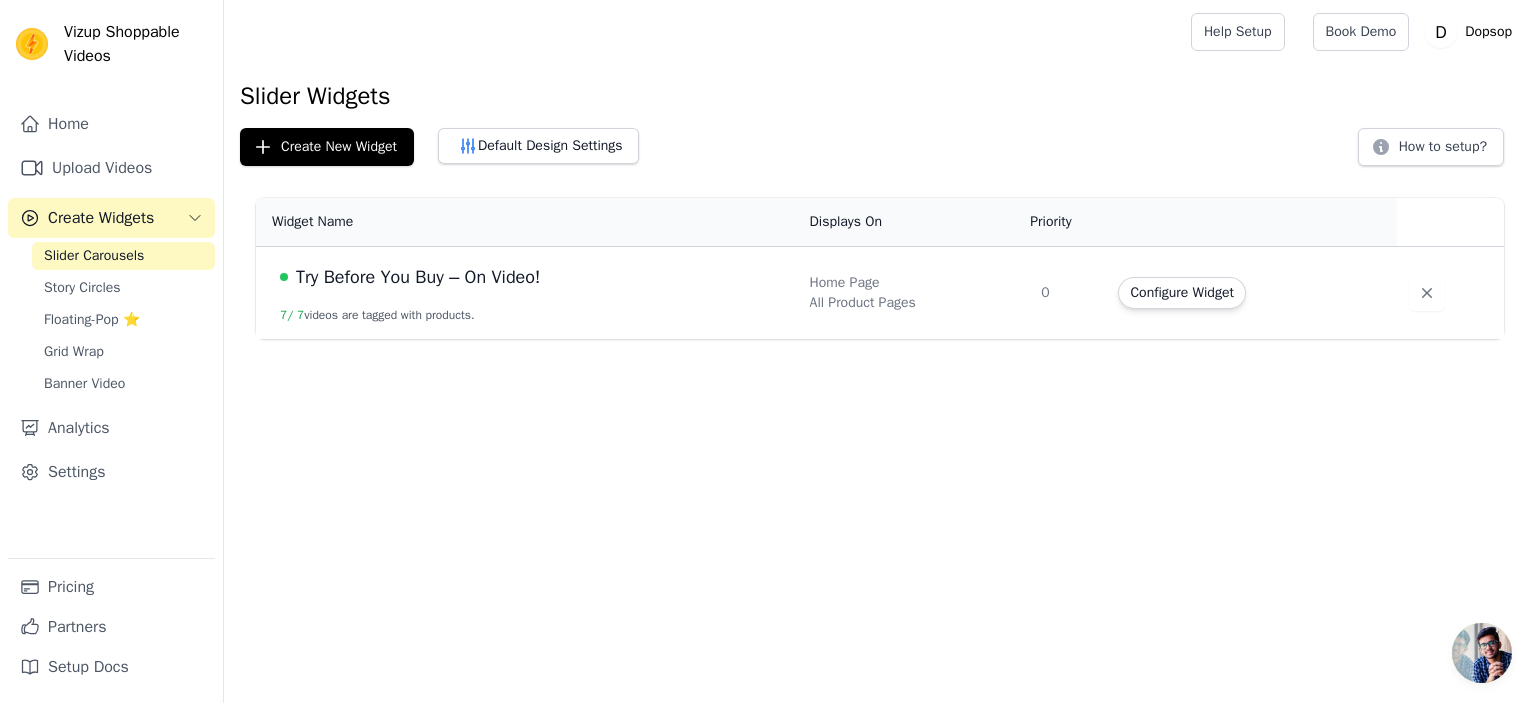 click on "Try Before You Buy – On Video!" at bounding box center (418, 277) 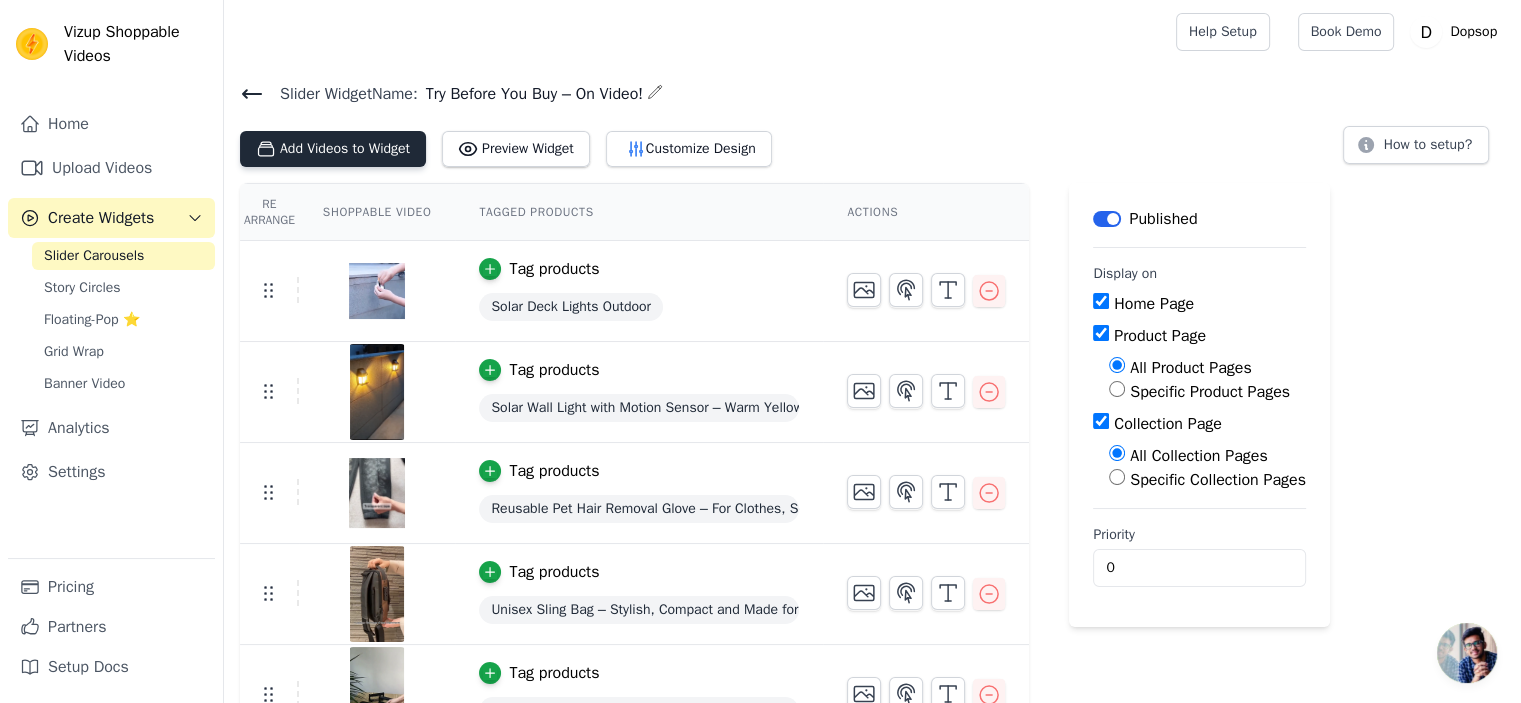 click on "Add Videos to Widget" at bounding box center [333, 149] 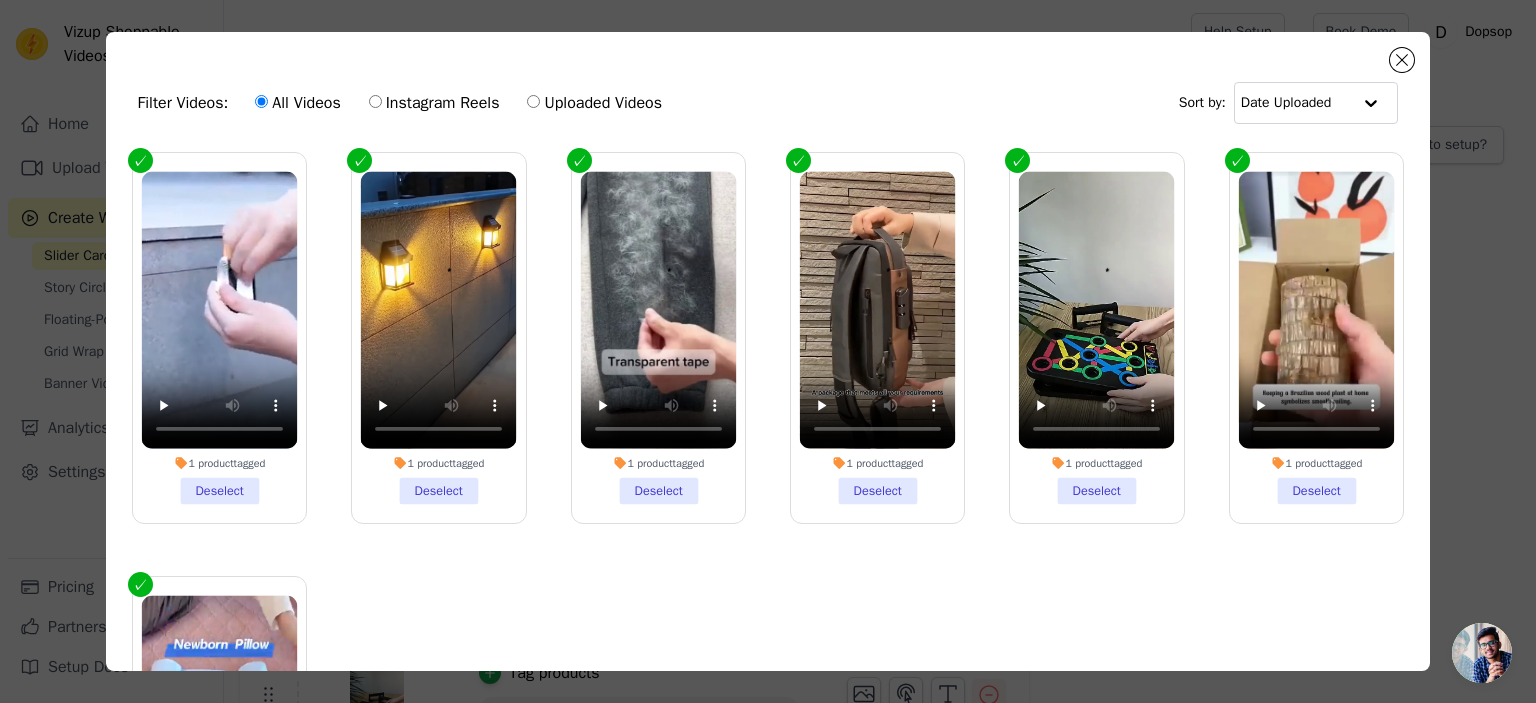 scroll, scrollTop: 204, scrollLeft: 0, axis: vertical 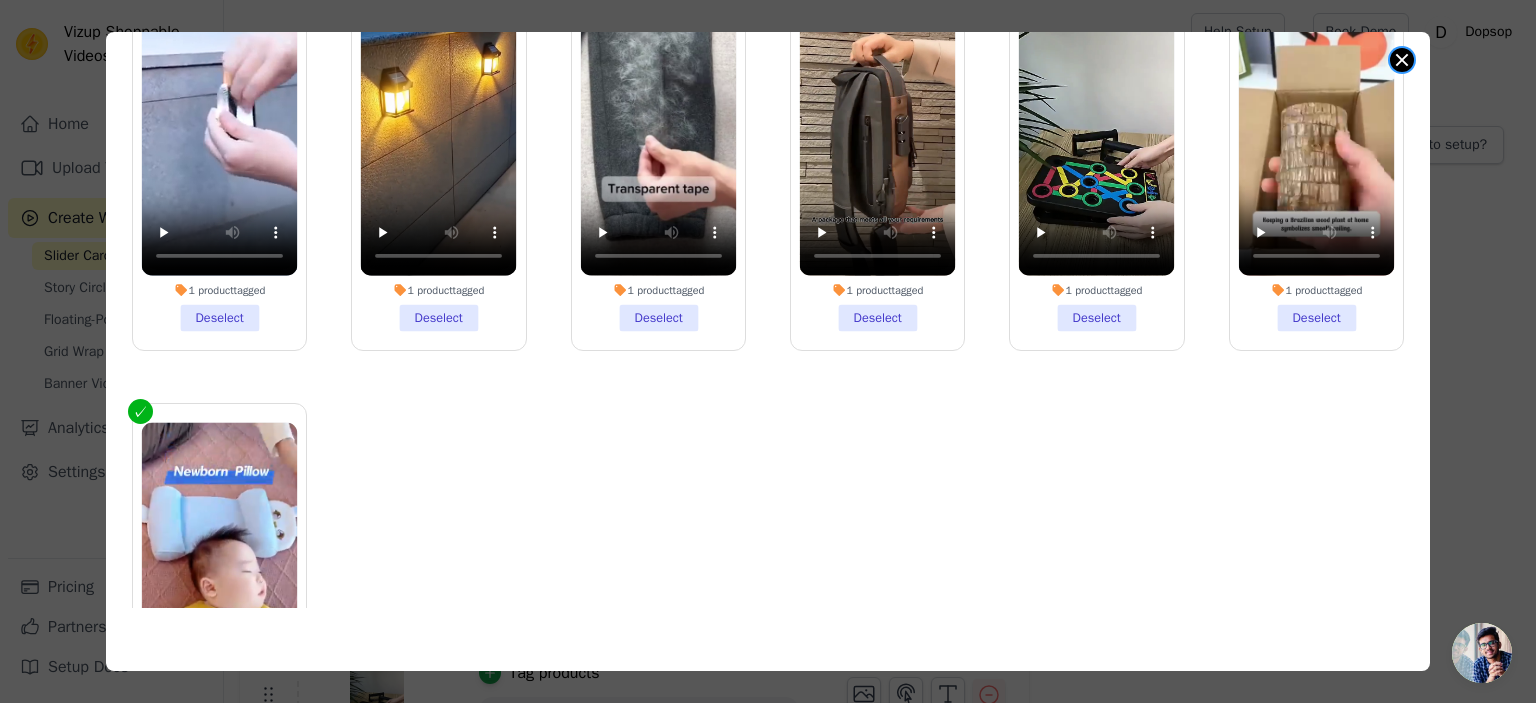 click at bounding box center (1402, 60) 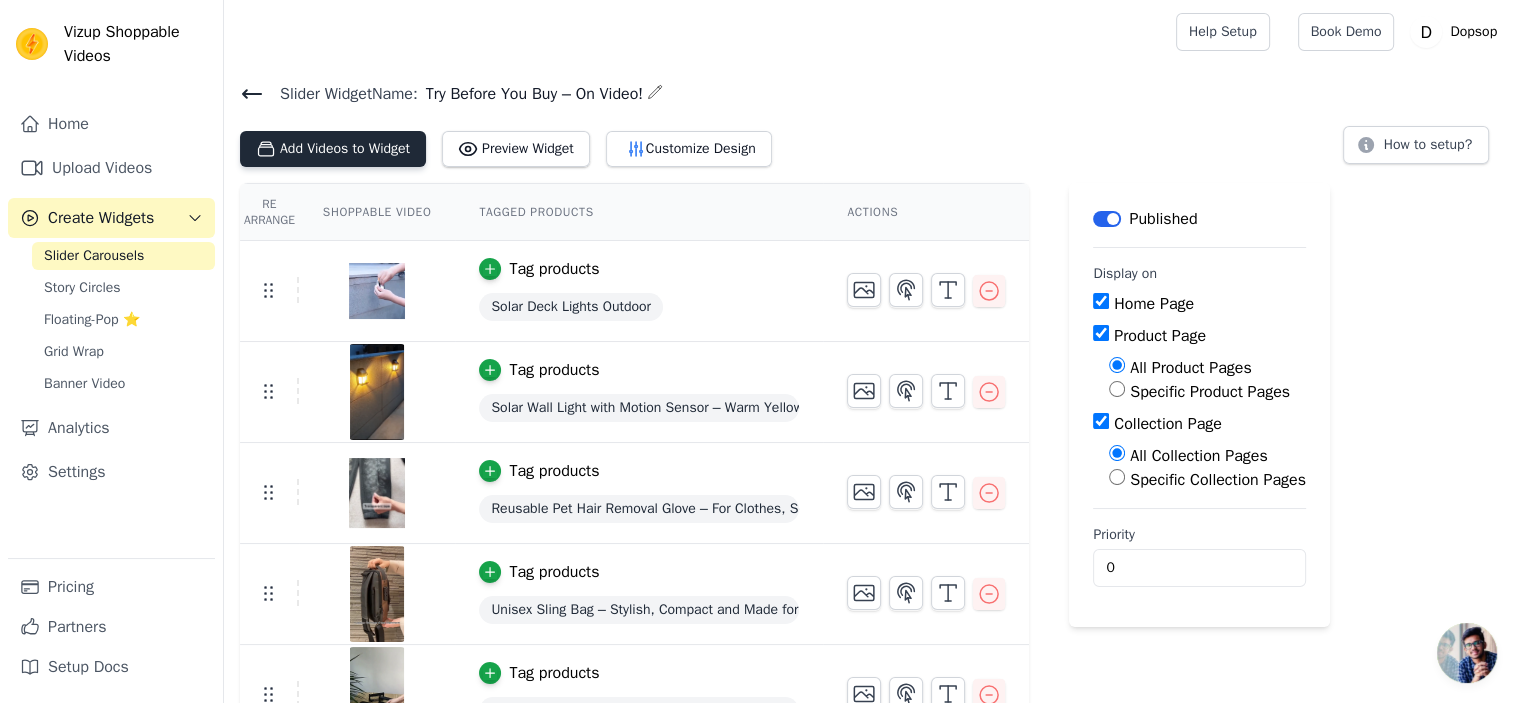 click on "Add Videos to Widget" at bounding box center (333, 149) 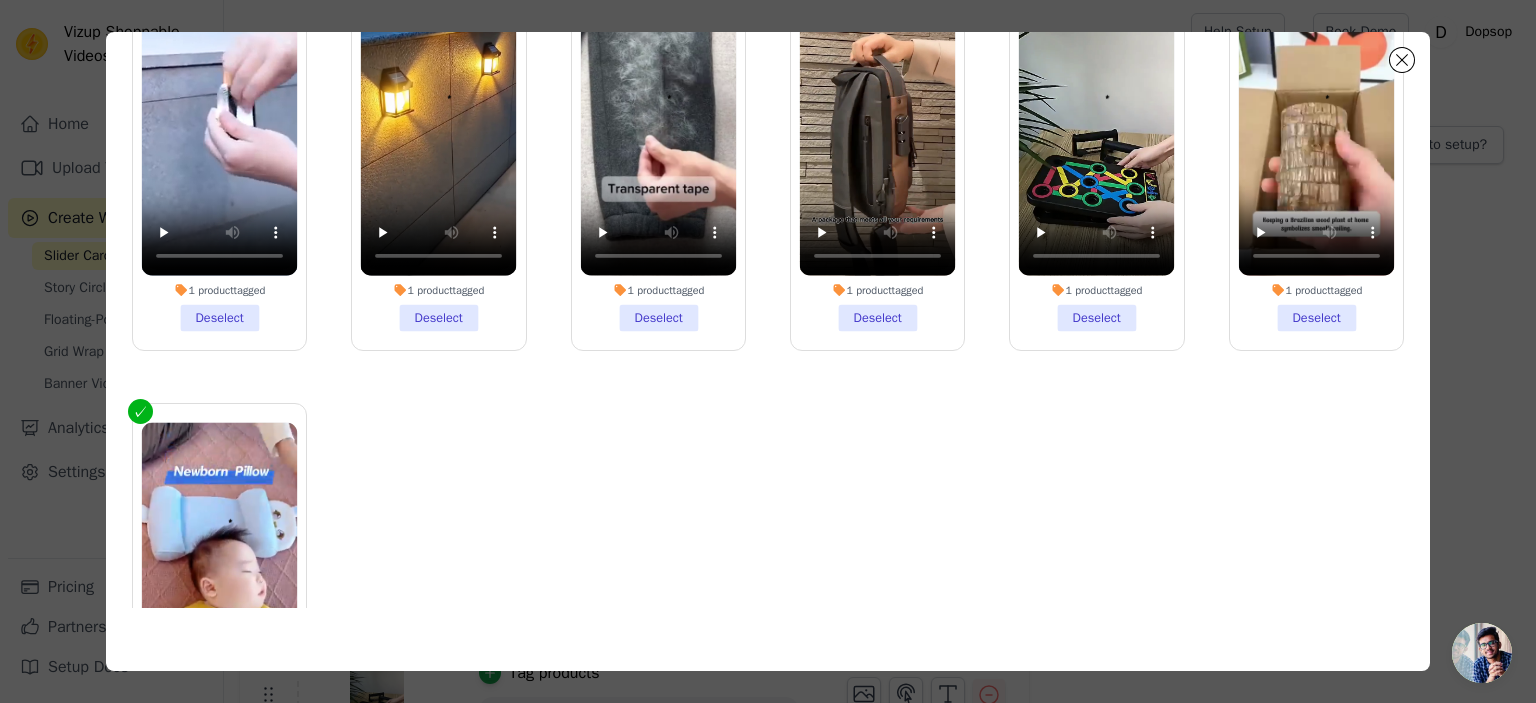scroll, scrollTop: 173, scrollLeft: 0, axis: vertical 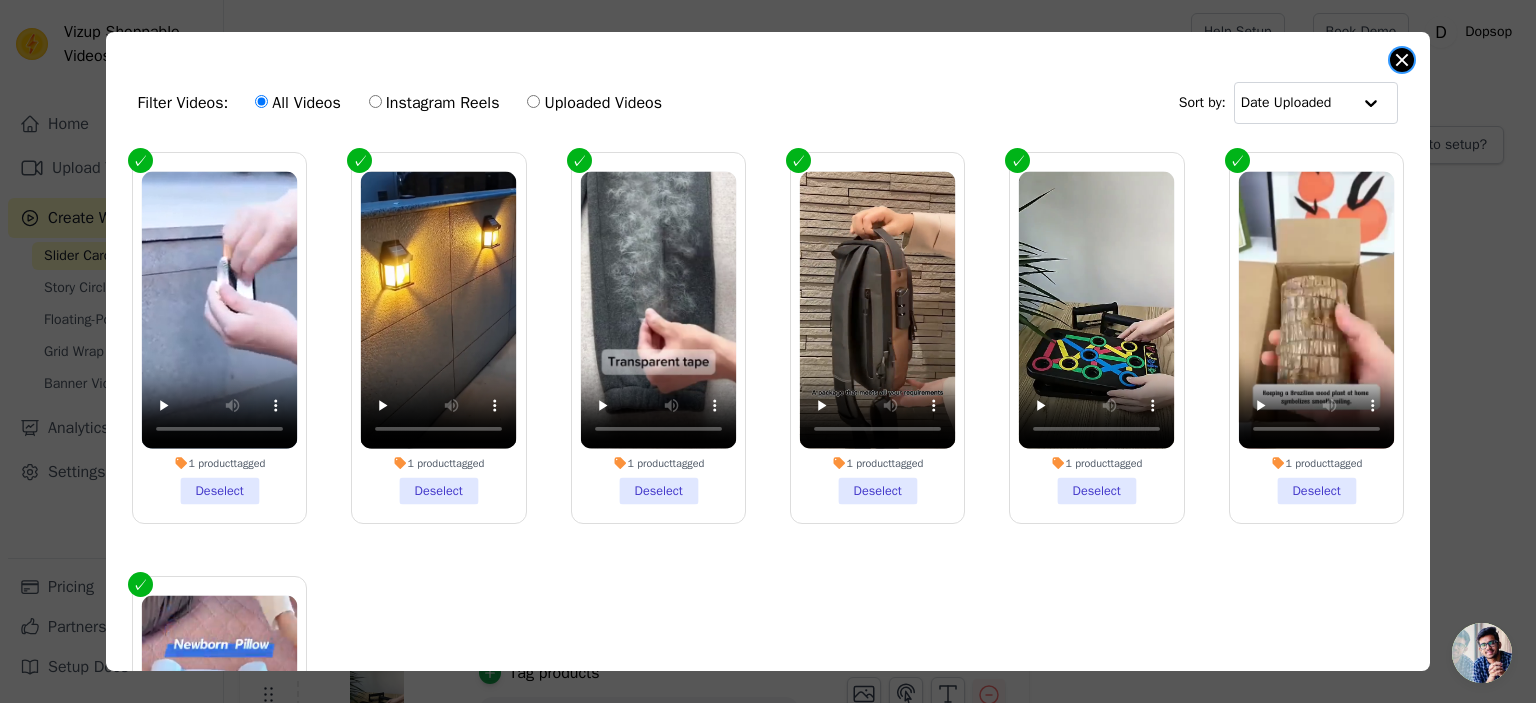 click at bounding box center [1402, 60] 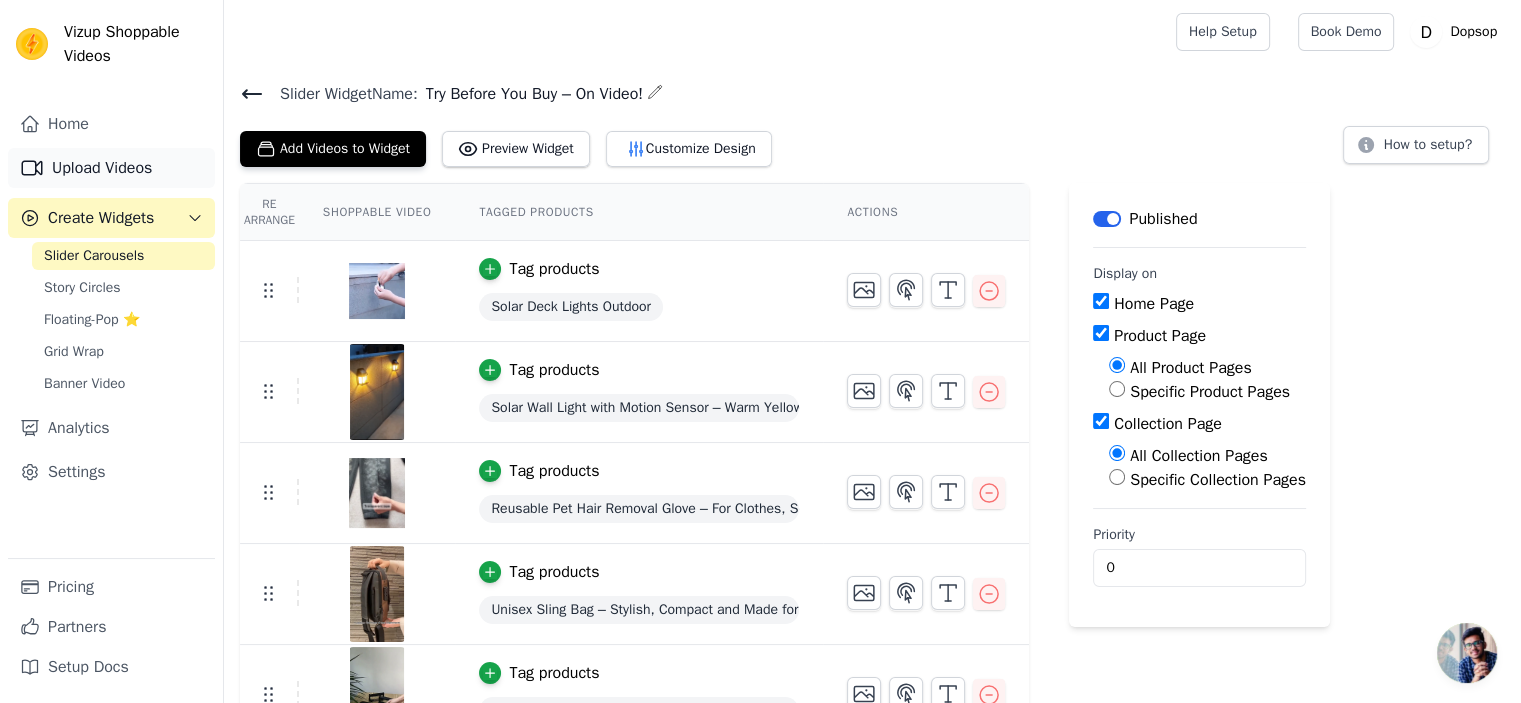 click on "Upload Videos" at bounding box center [111, 168] 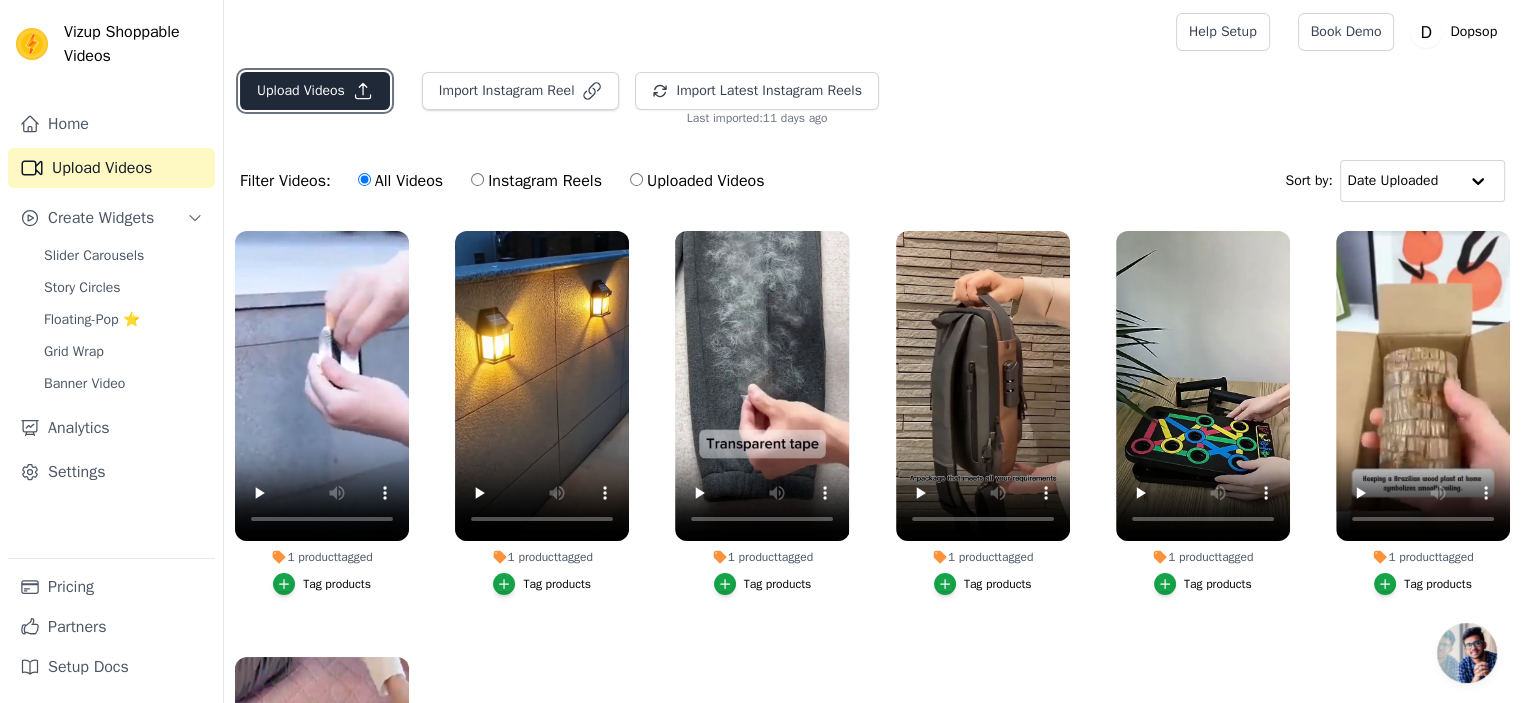 click on "Upload Videos" at bounding box center (315, 91) 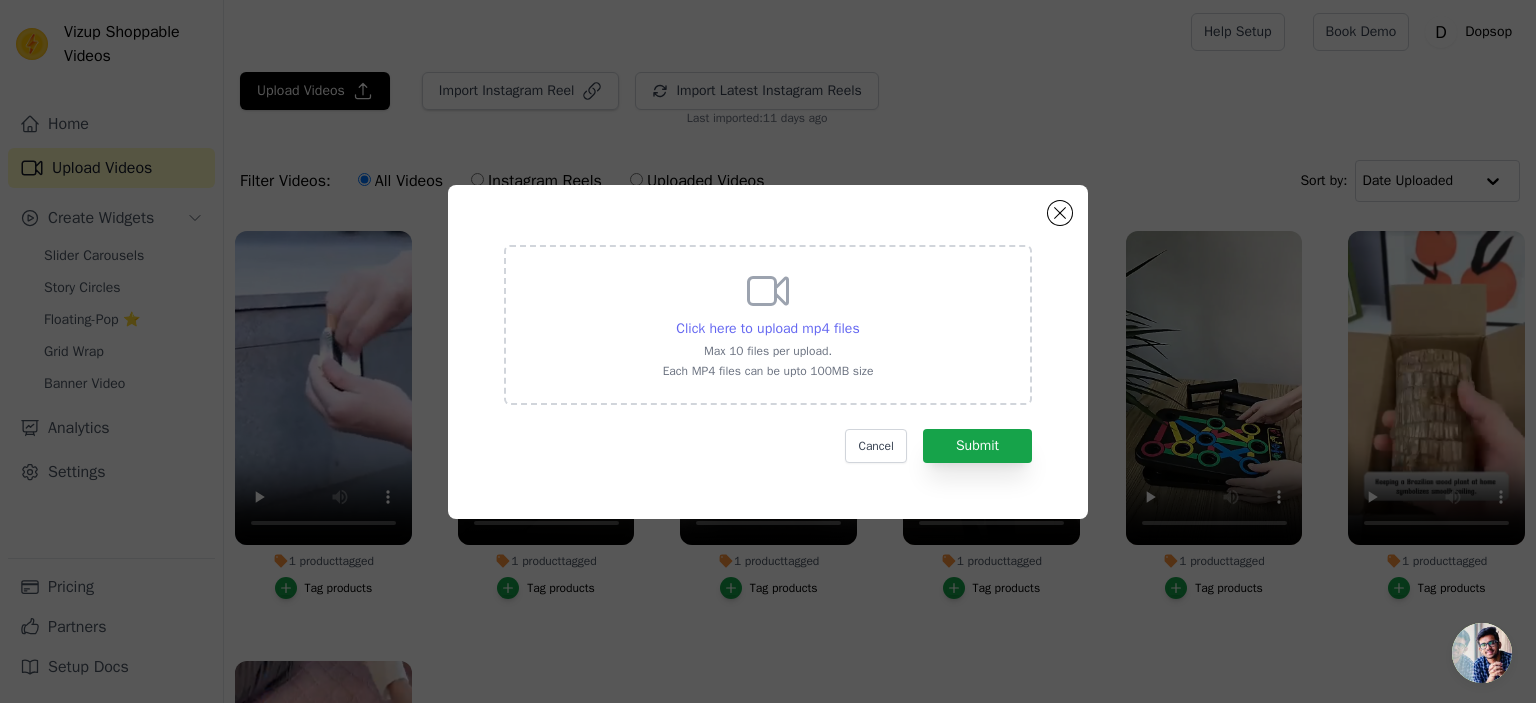 click on "Click here to upload mp4 files" at bounding box center (767, 328) 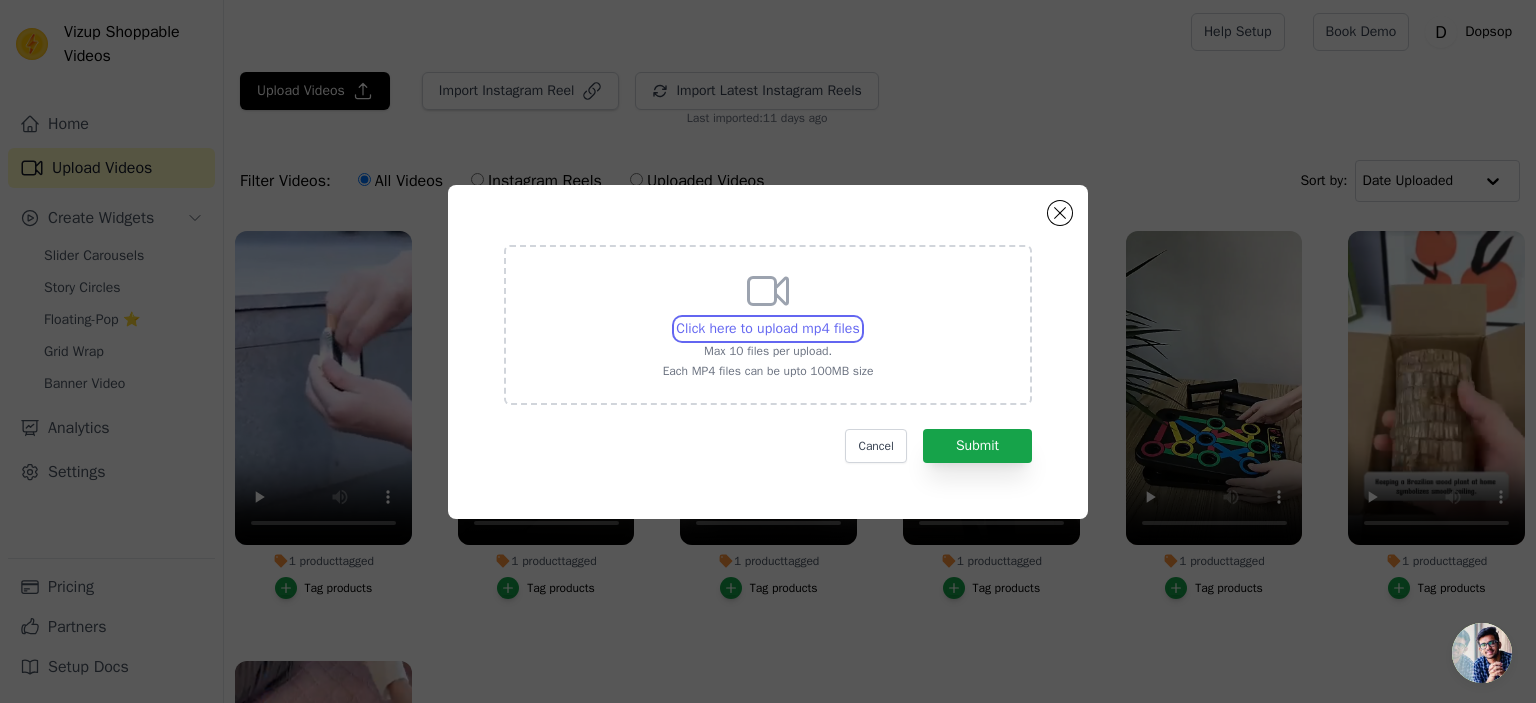 click on "Click here to upload mp4 files     Max 10 files per upload.   Each MP4 files can be upto 100MB size" at bounding box center [859, 318] 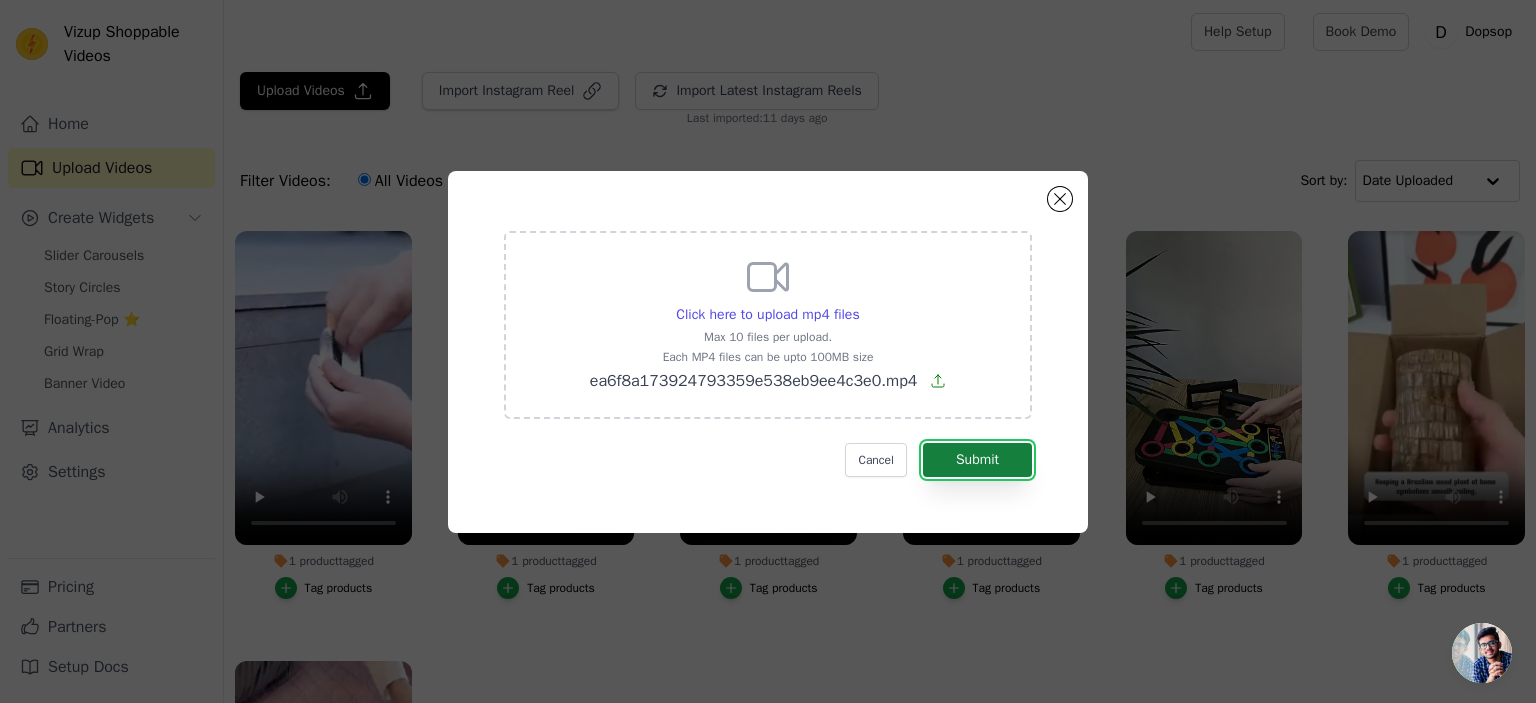 click on "Submit" at bounding box center [977, 460] 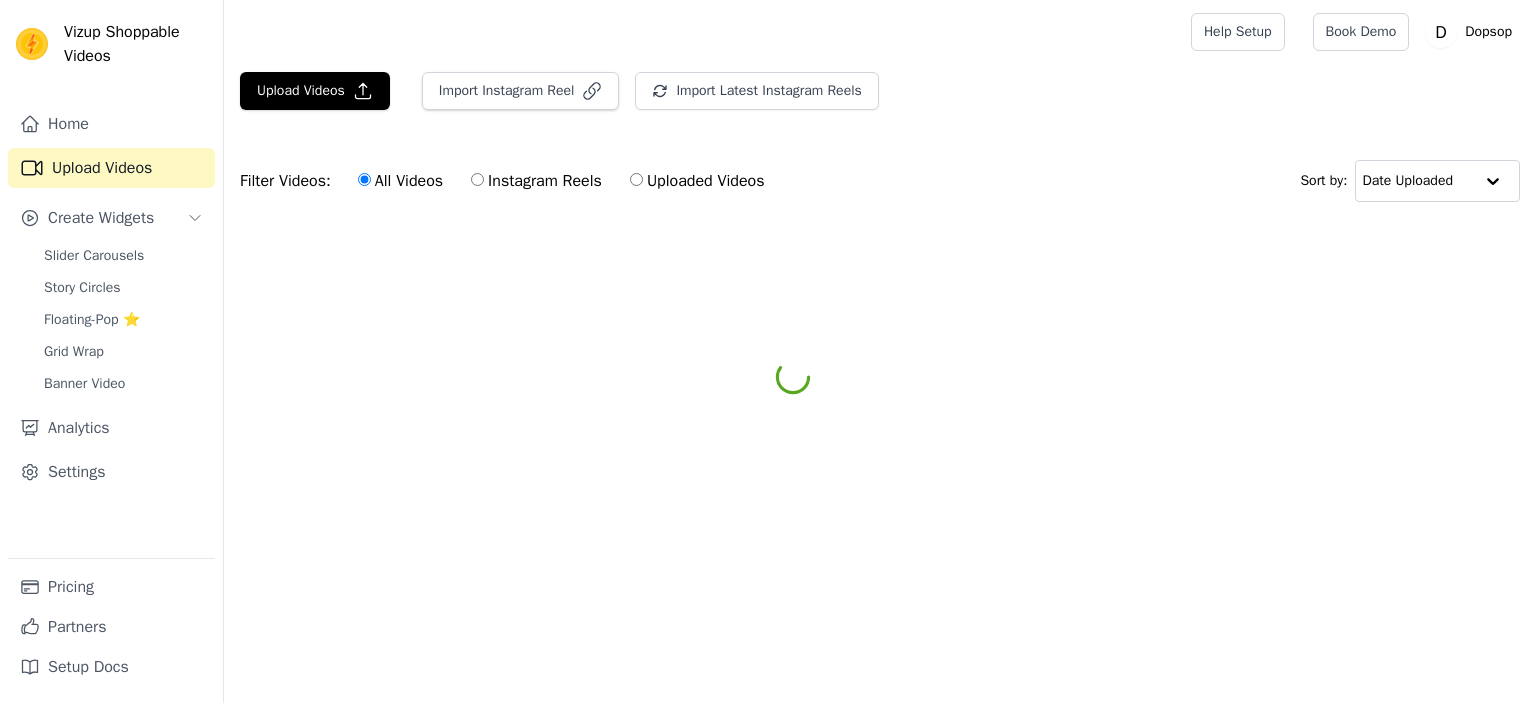 scroll, scrollTop: 0, scrollLeft: 0, axis: both 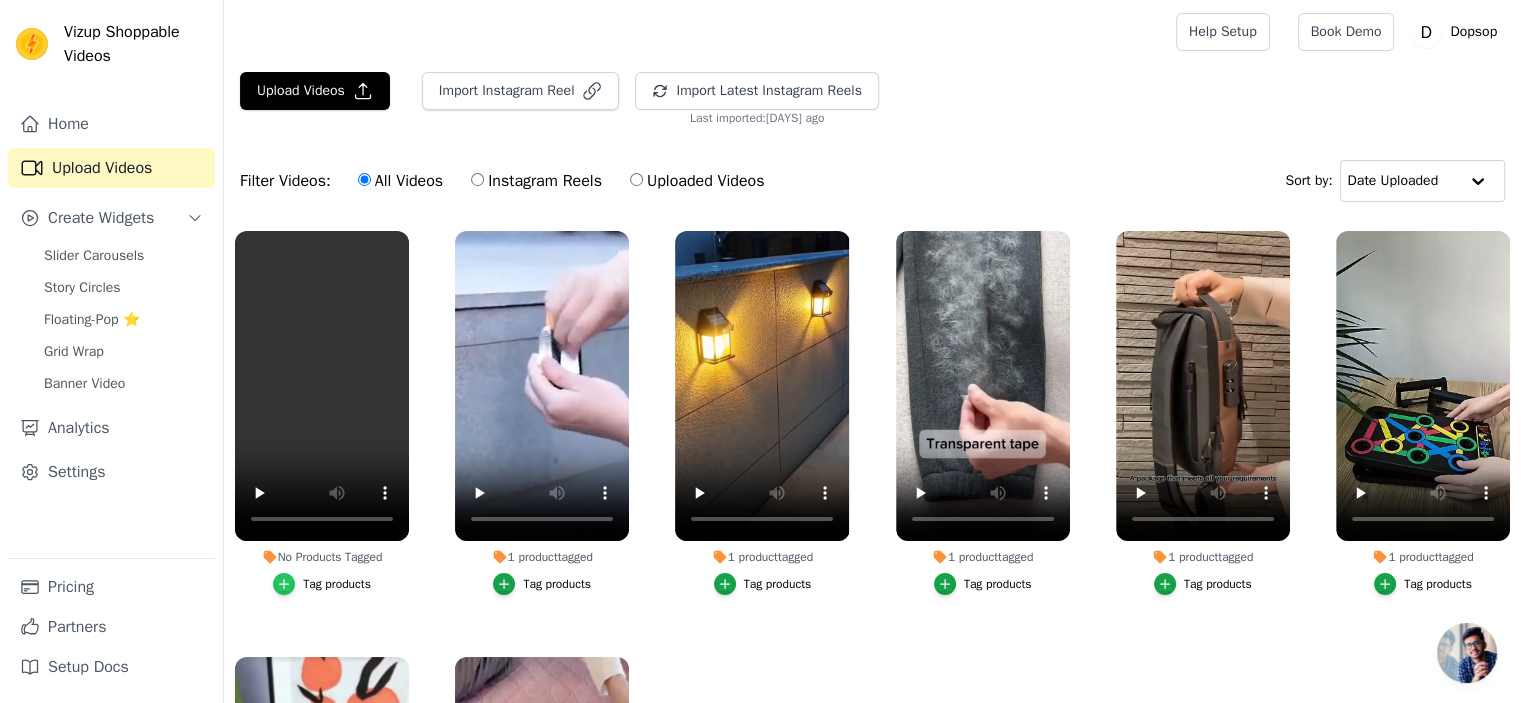 click 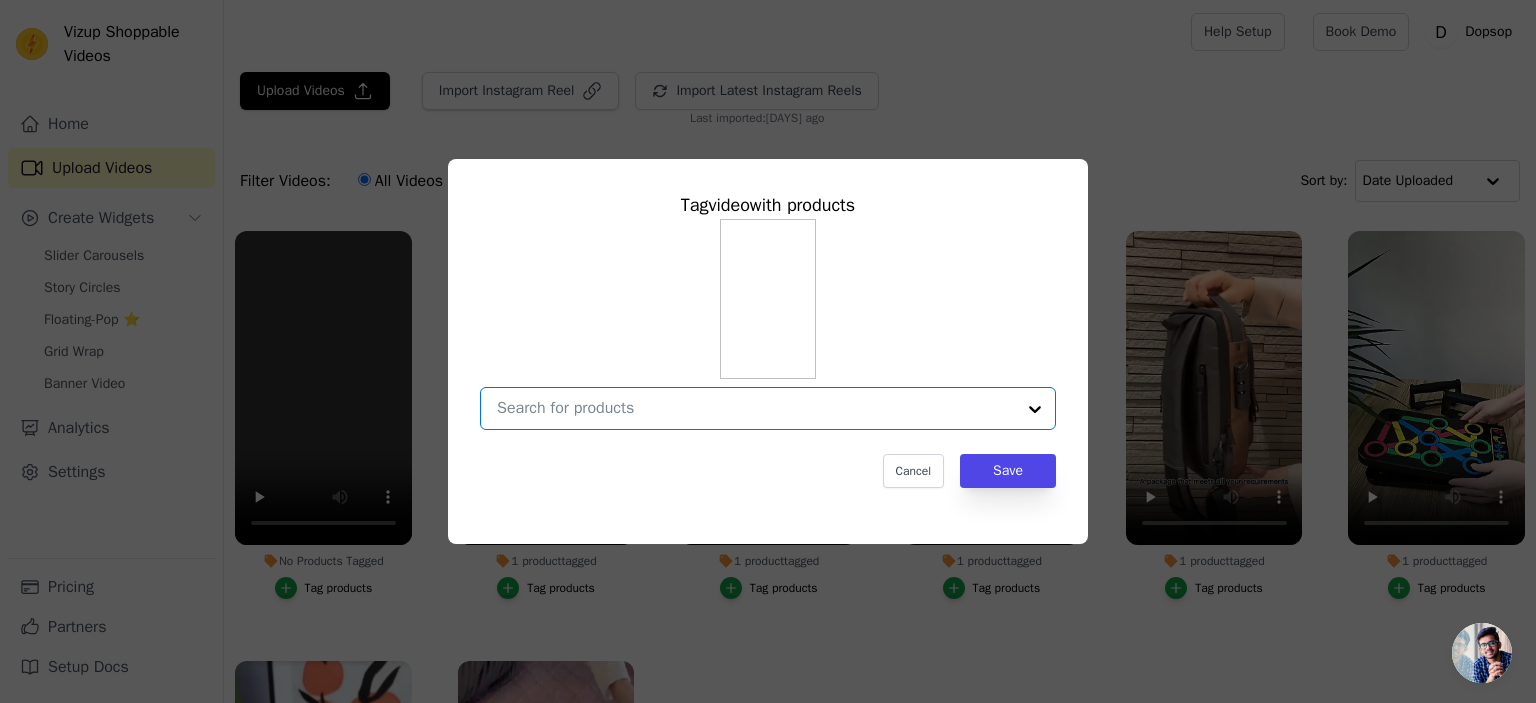 click on "No Products Tagged     Tag  video  with products       Option undefined, selected.   Select is focused, type to refine list, press down to open the menu.                   Cancel   Save     Tag products" at bounding box center (756, 408) 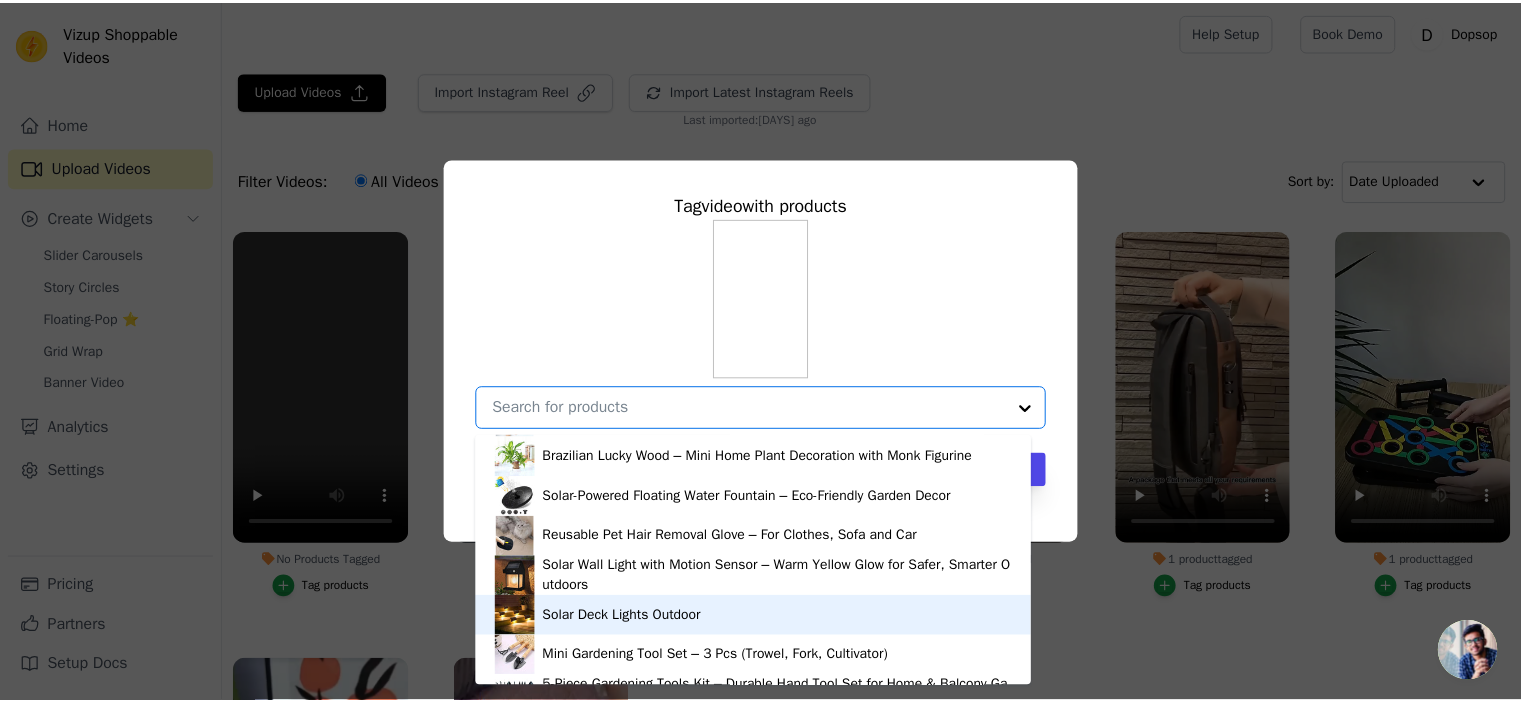 scroll, scrollTop: 268, scrollLeft: 0, axis: vertical 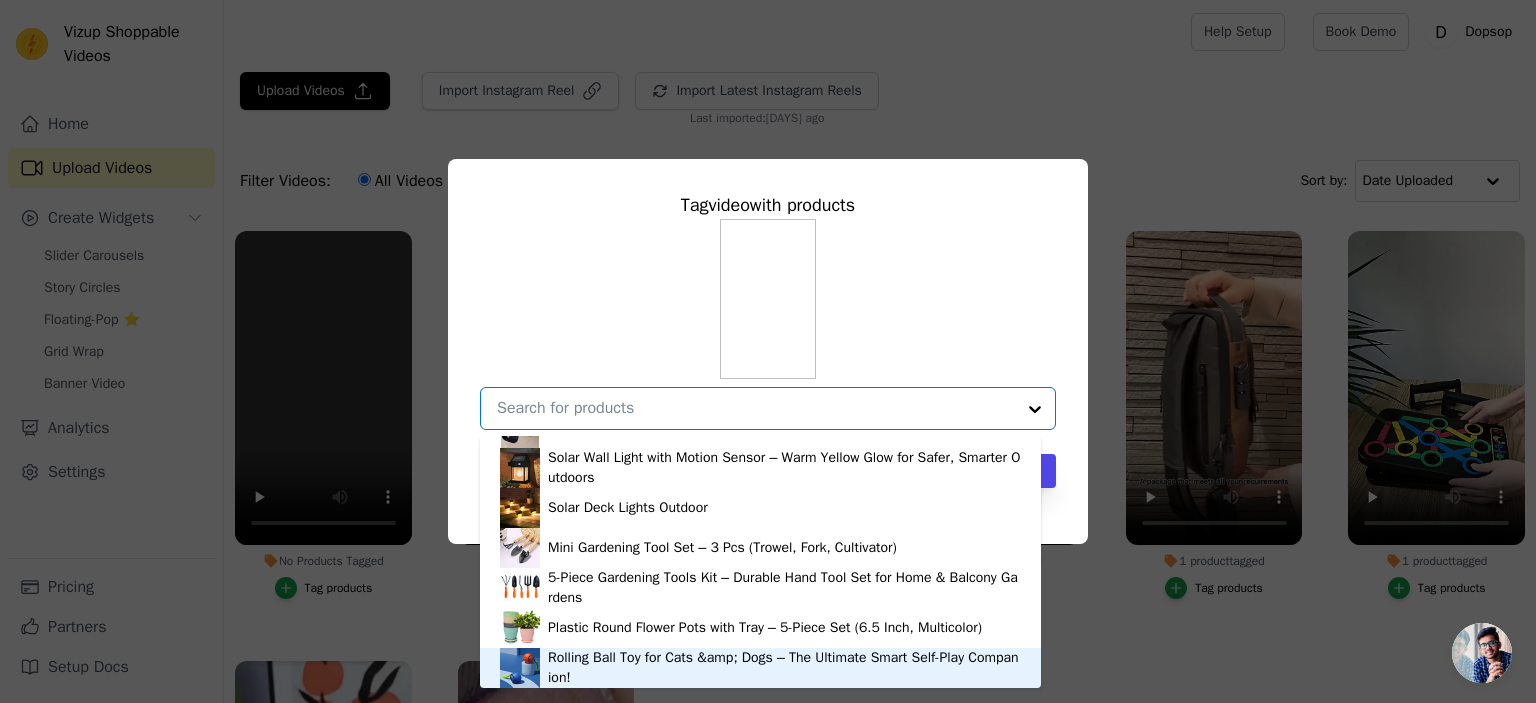 click on "Rolling Ball Toy for Cats &amp; Dogs – The Ultimate Smart Self-Play Companion!" at bounding box center (784, 668) 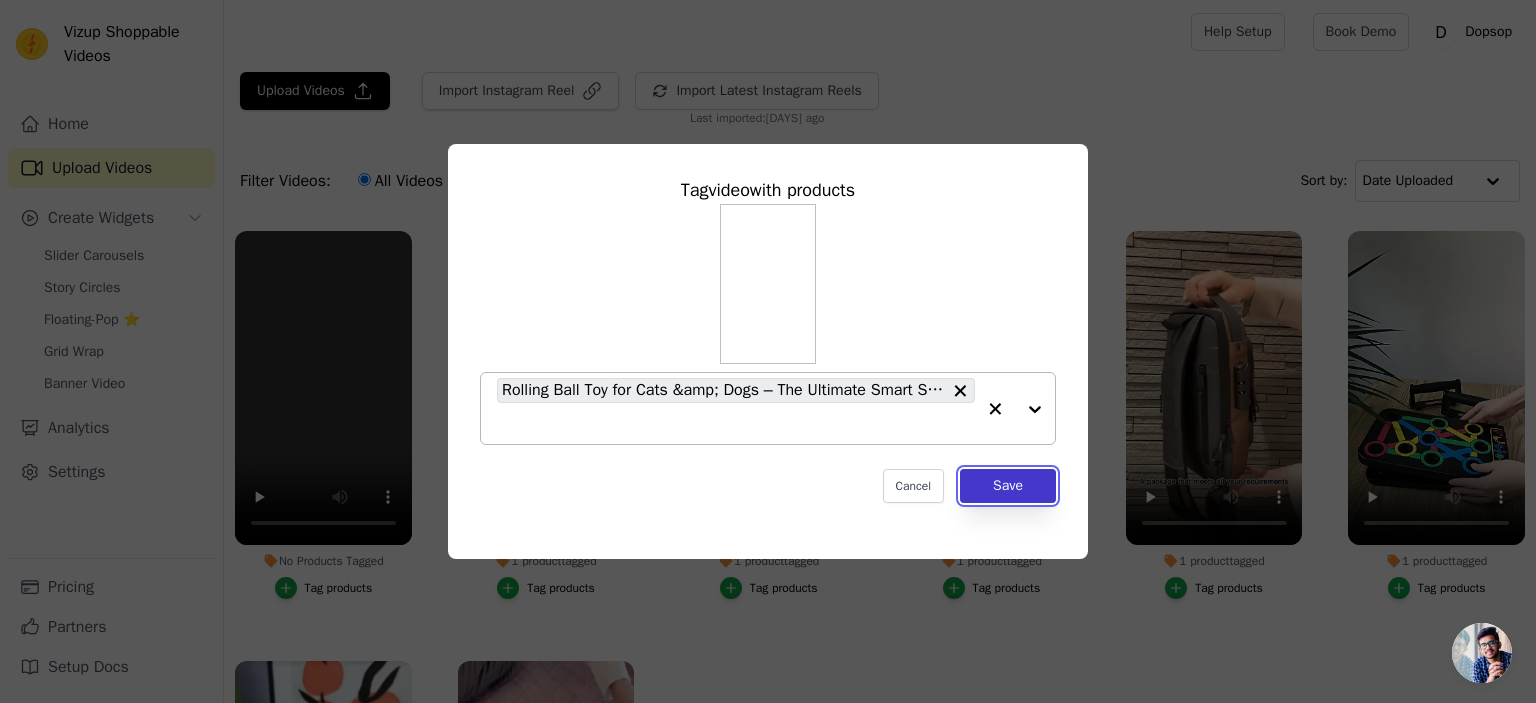 click on "Save" at bounding box center (1008, 486) 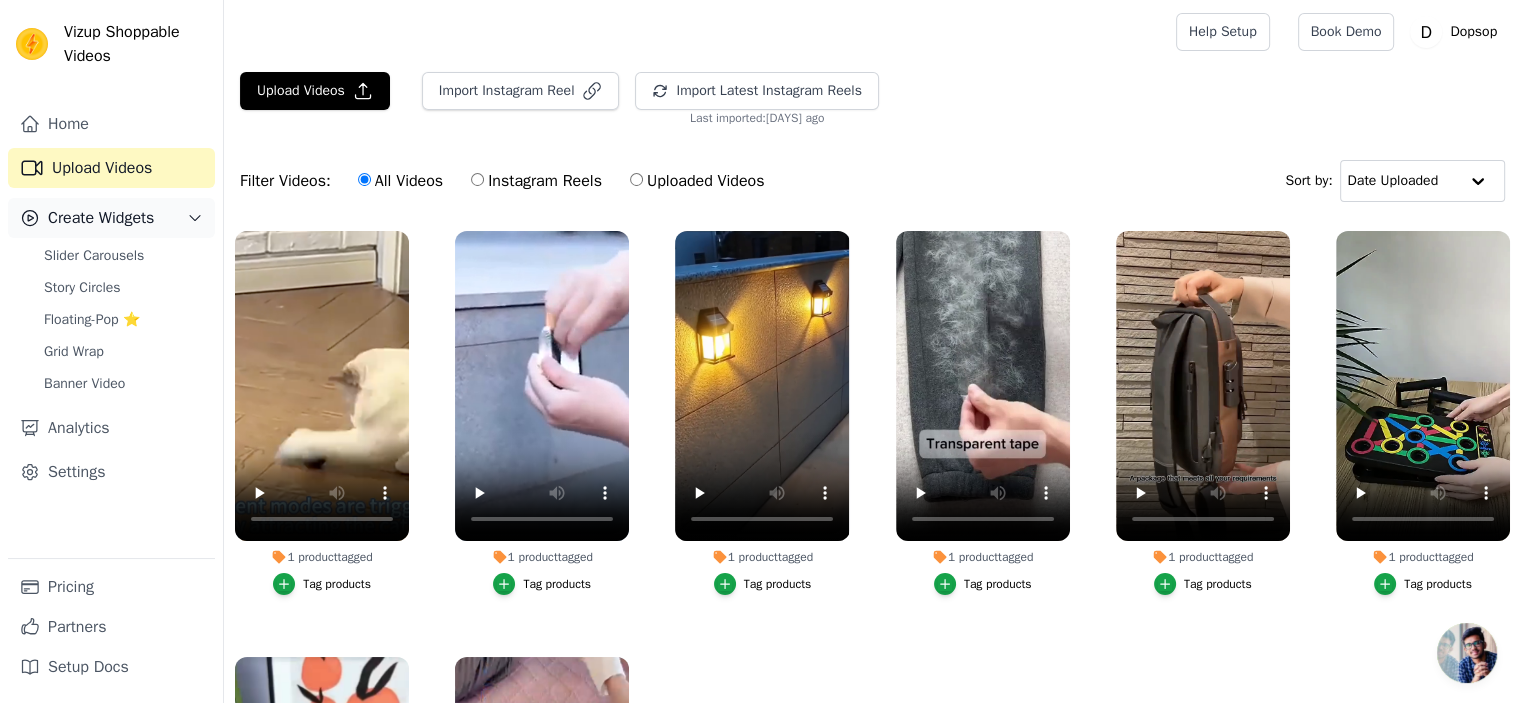 click on "Create Widgets" at bounding box center (101, 218) 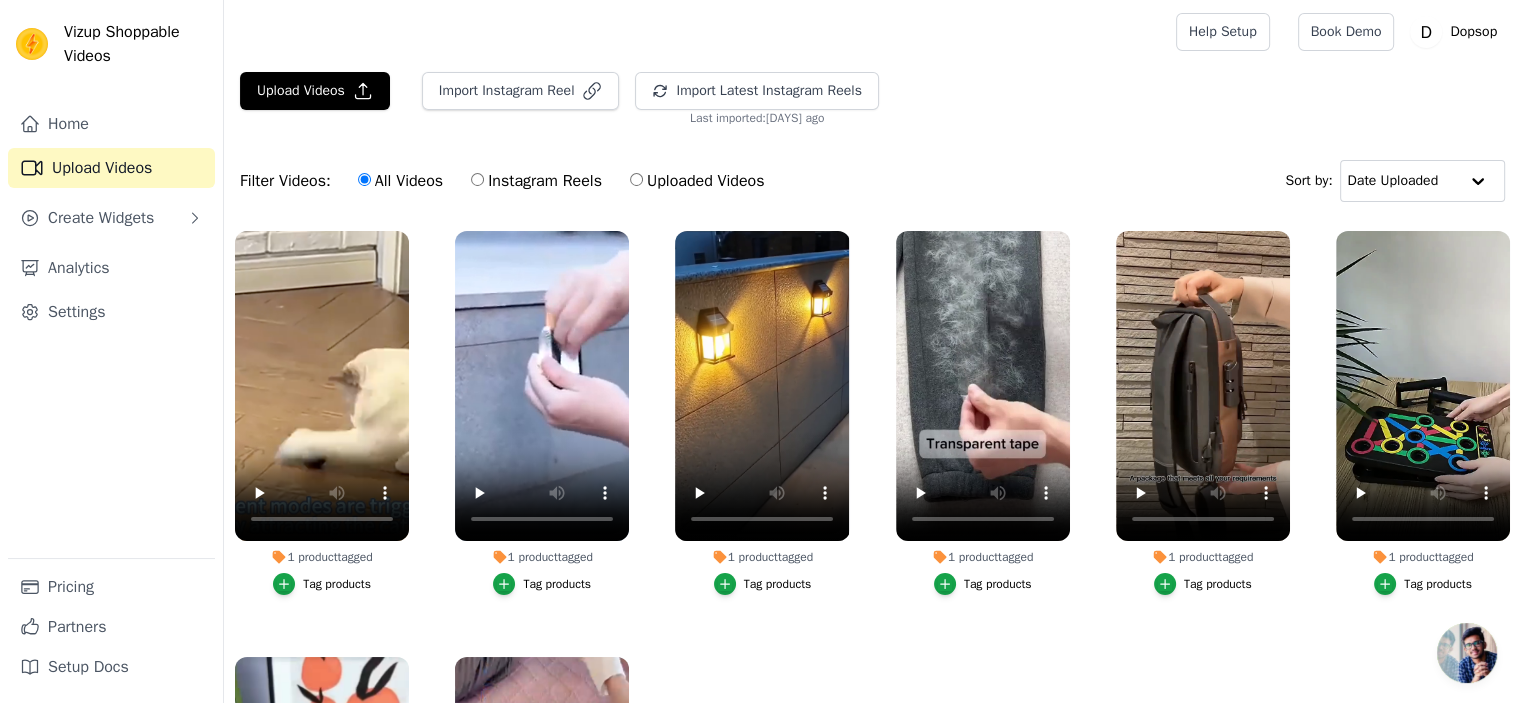 click on "Upload Videos" at bounding box center (111, 168) 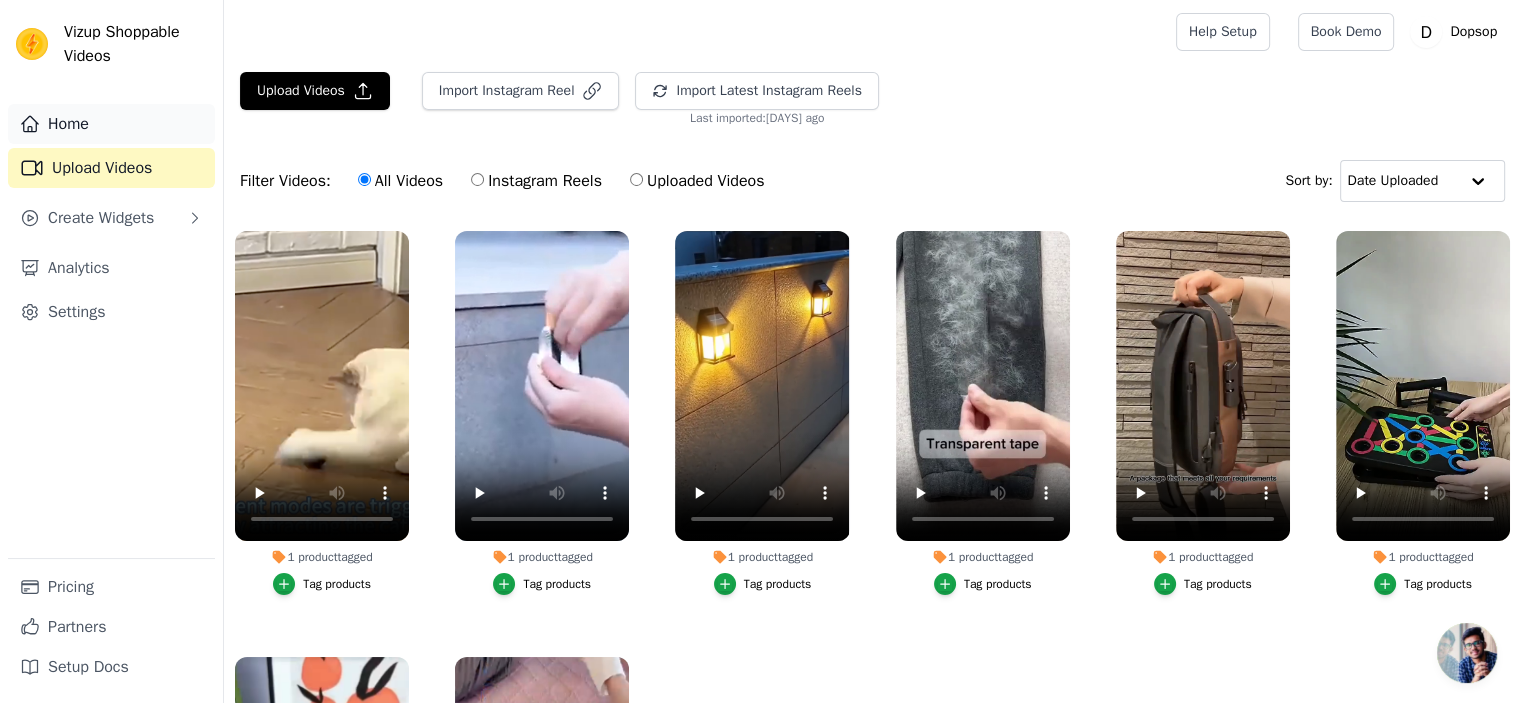 click on "Home" at bounding box center (111, 124) 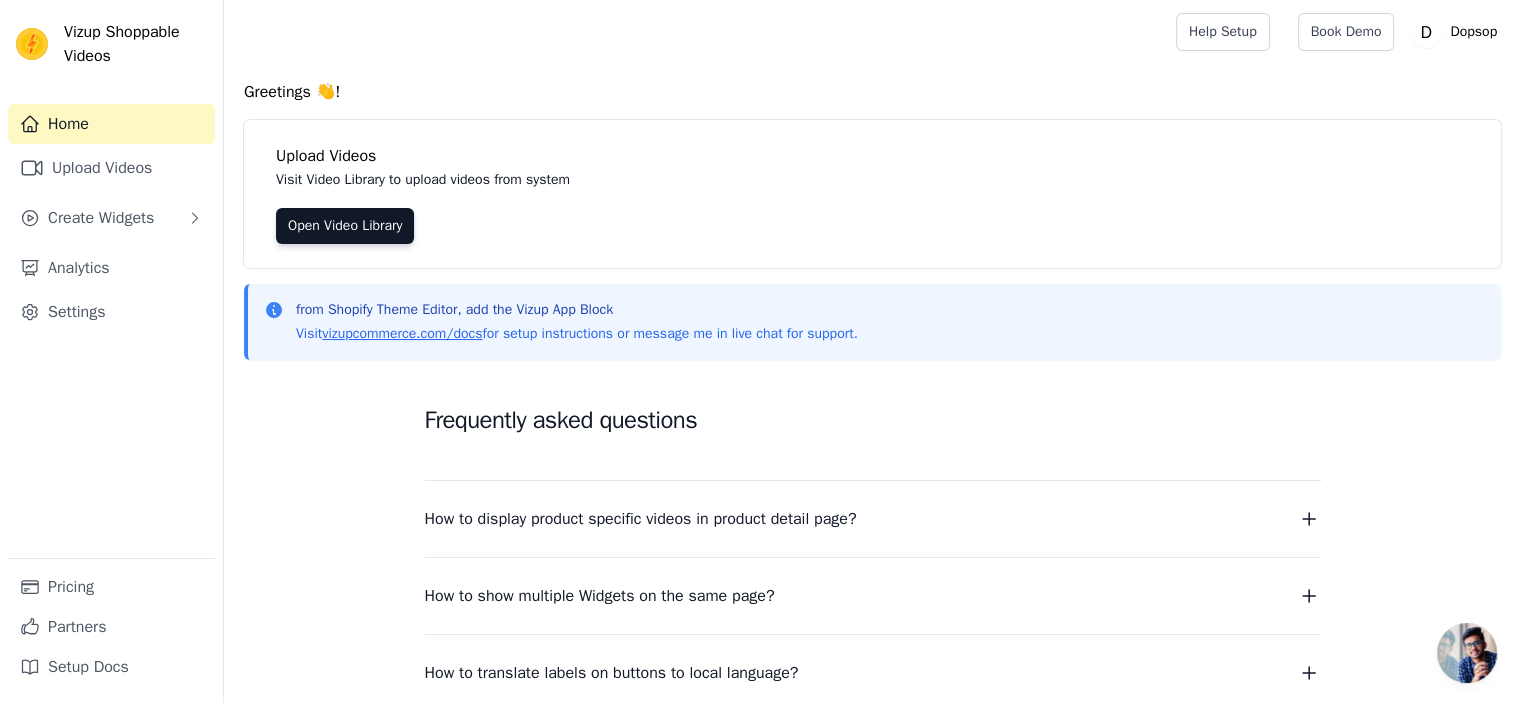 click on "Home" at bounding box center [111, 124] 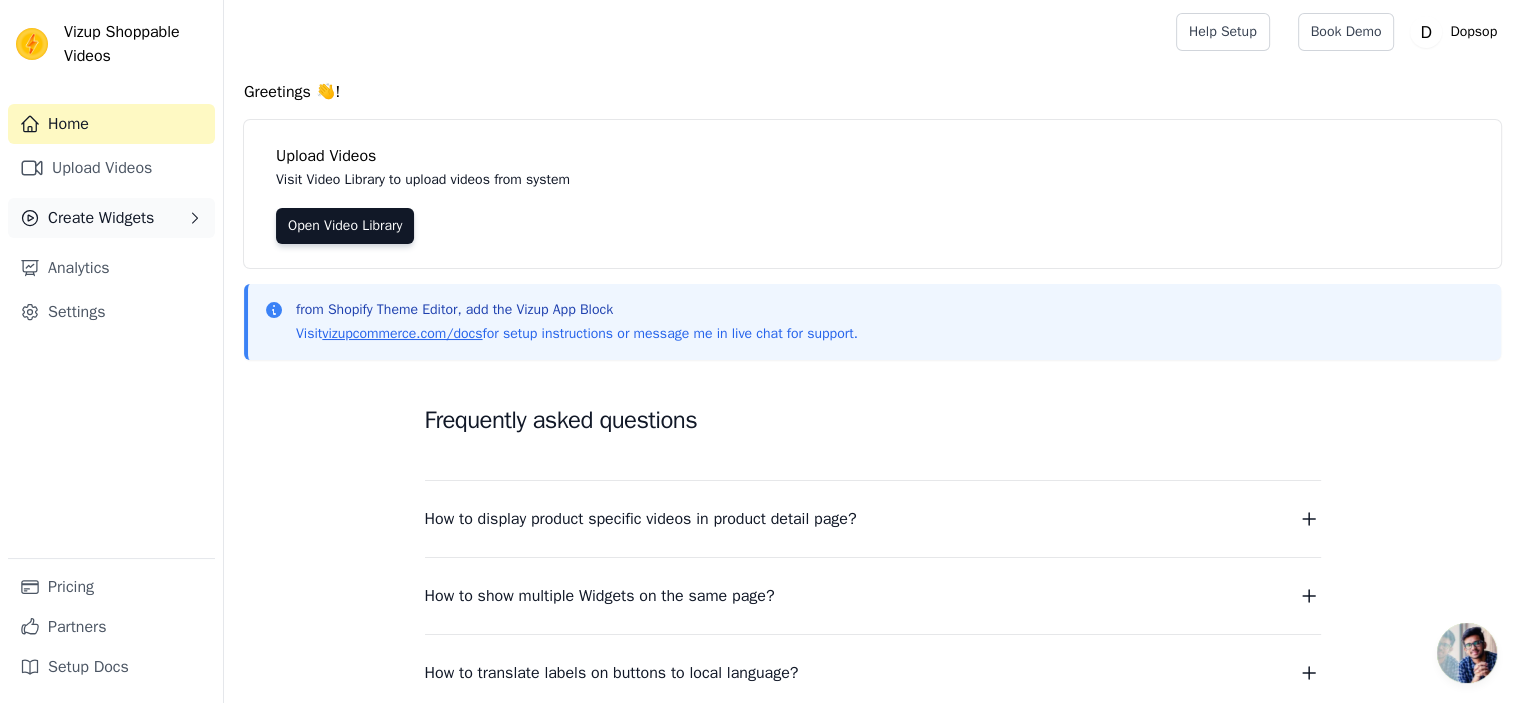 click on "Create Widgets" at bounding box center [101, 218] 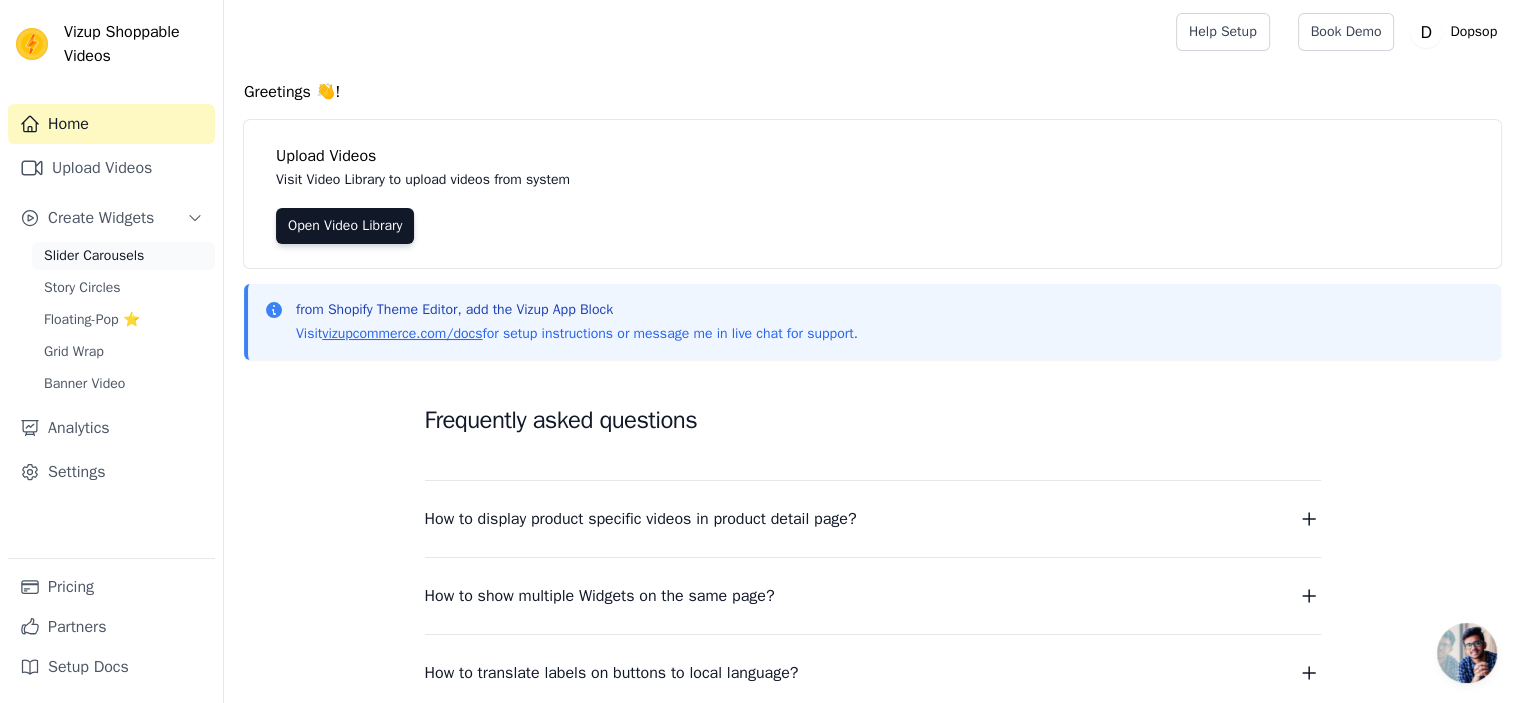 click on "Slider Carousels" at bounding box center (94, 256) 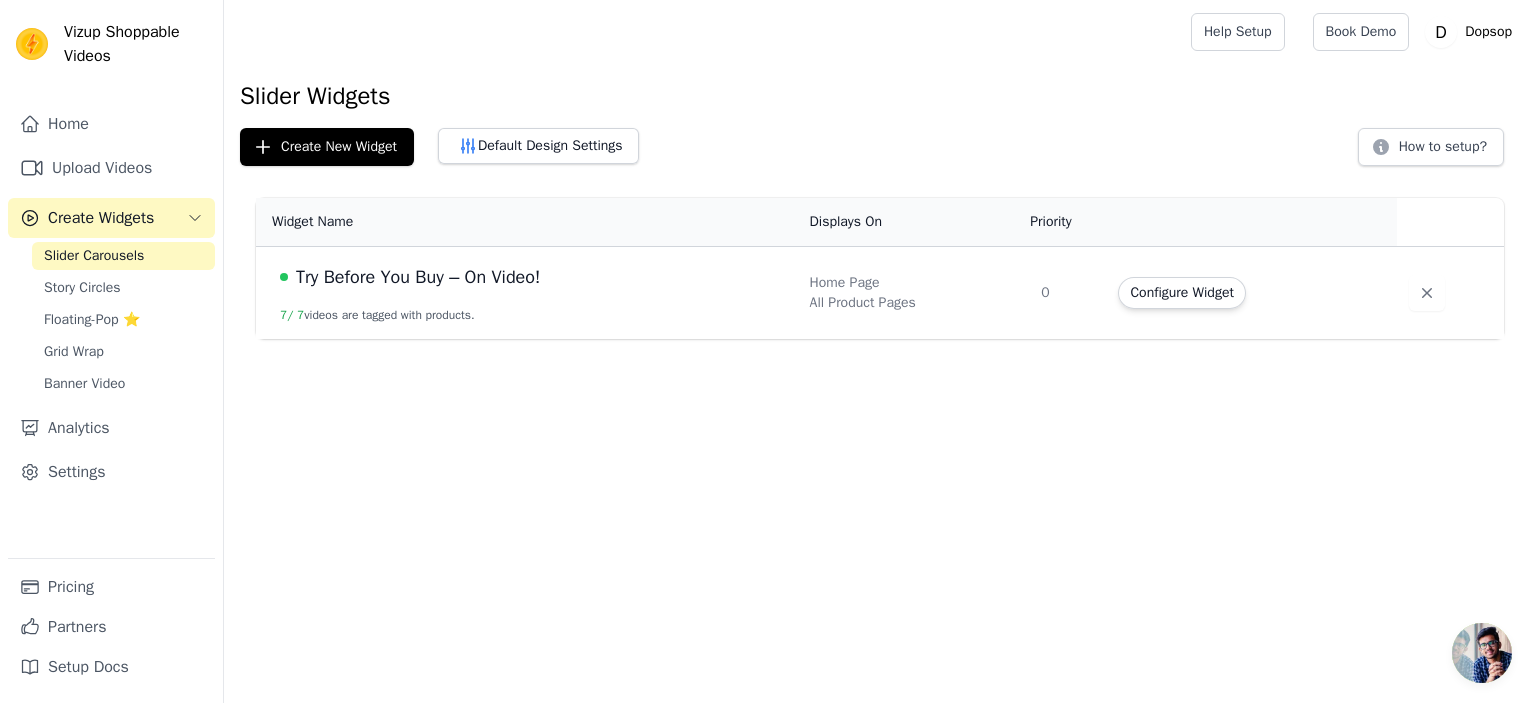 click on "Try Before You Buy – On Video!   7  /   7  videos are tagged with products." at bounding box center (527, 293) 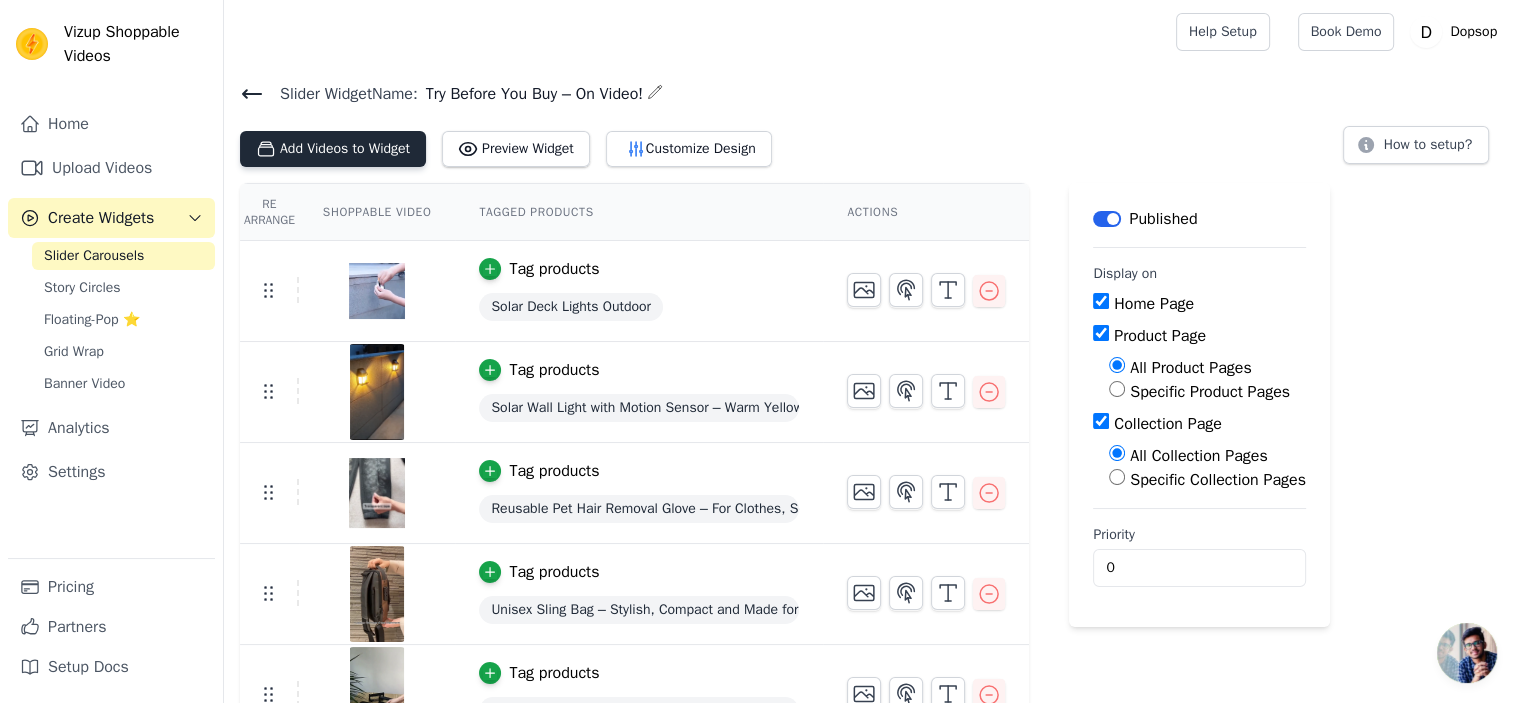 click on "Add Videos to Widget" at bounding box center [333, 149] 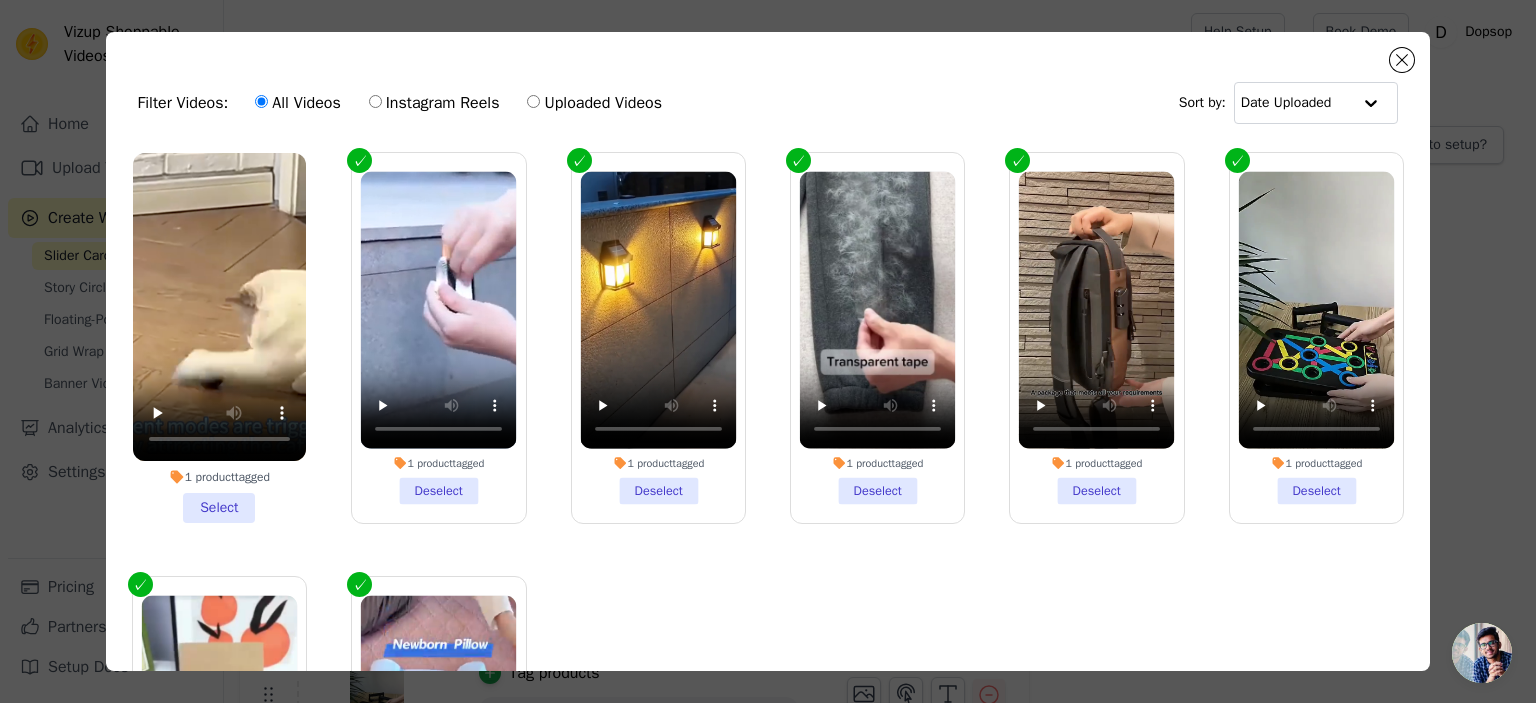 click on "1   product  tagged     Select" at bounding box center (219, 338) 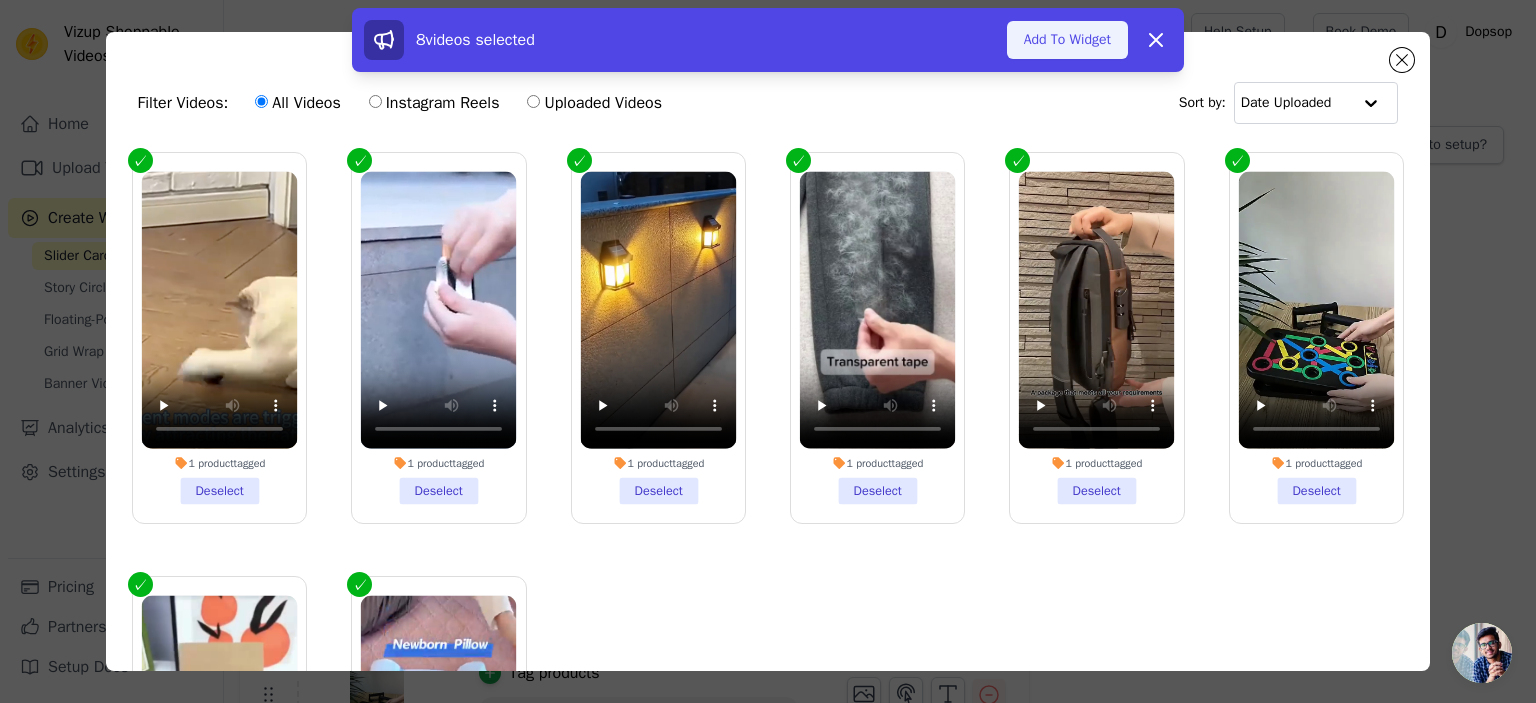 click on "Add To Widget" at bounding box center [1067, 40] 